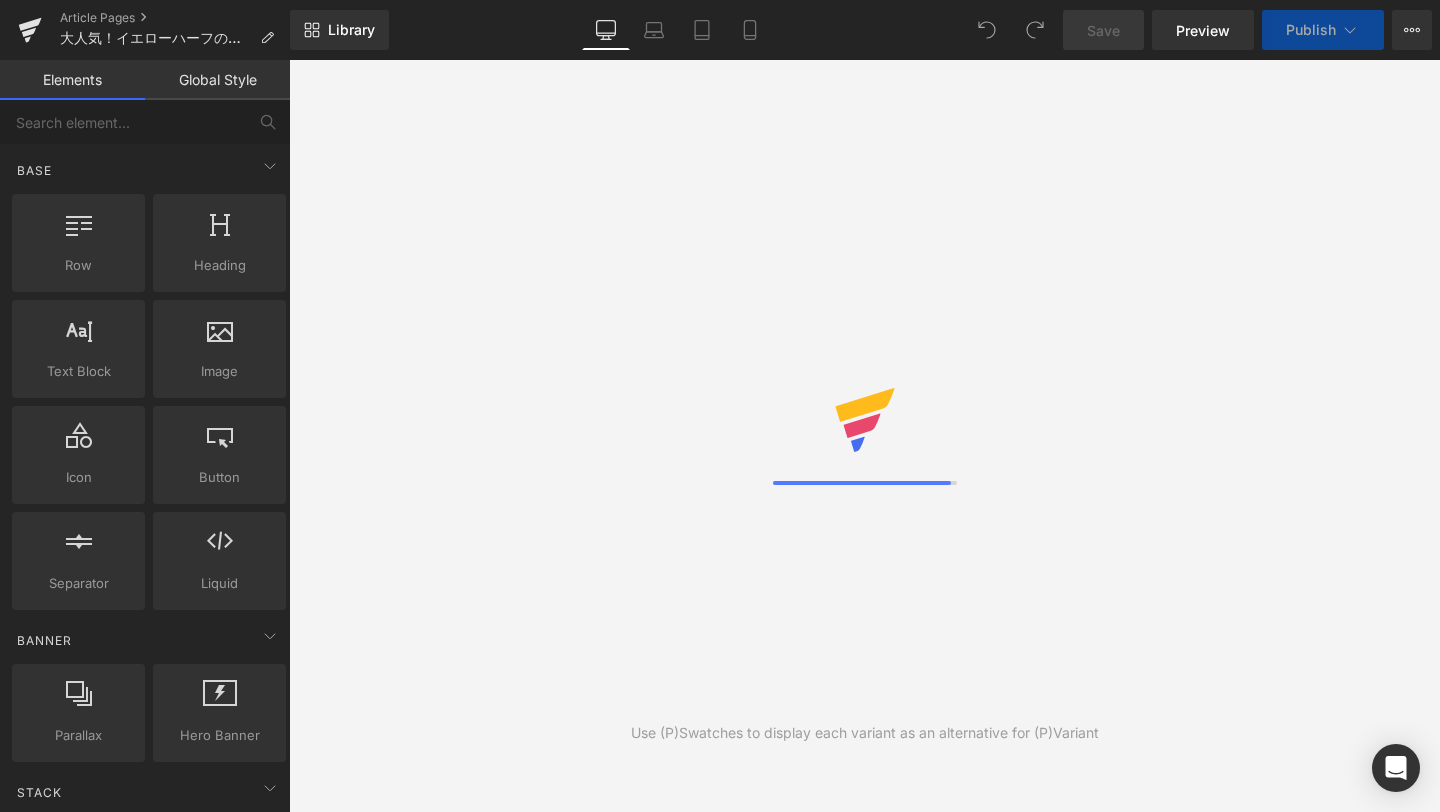 scroll, scrollTop: 0, scrollLeft: 0, axis: both 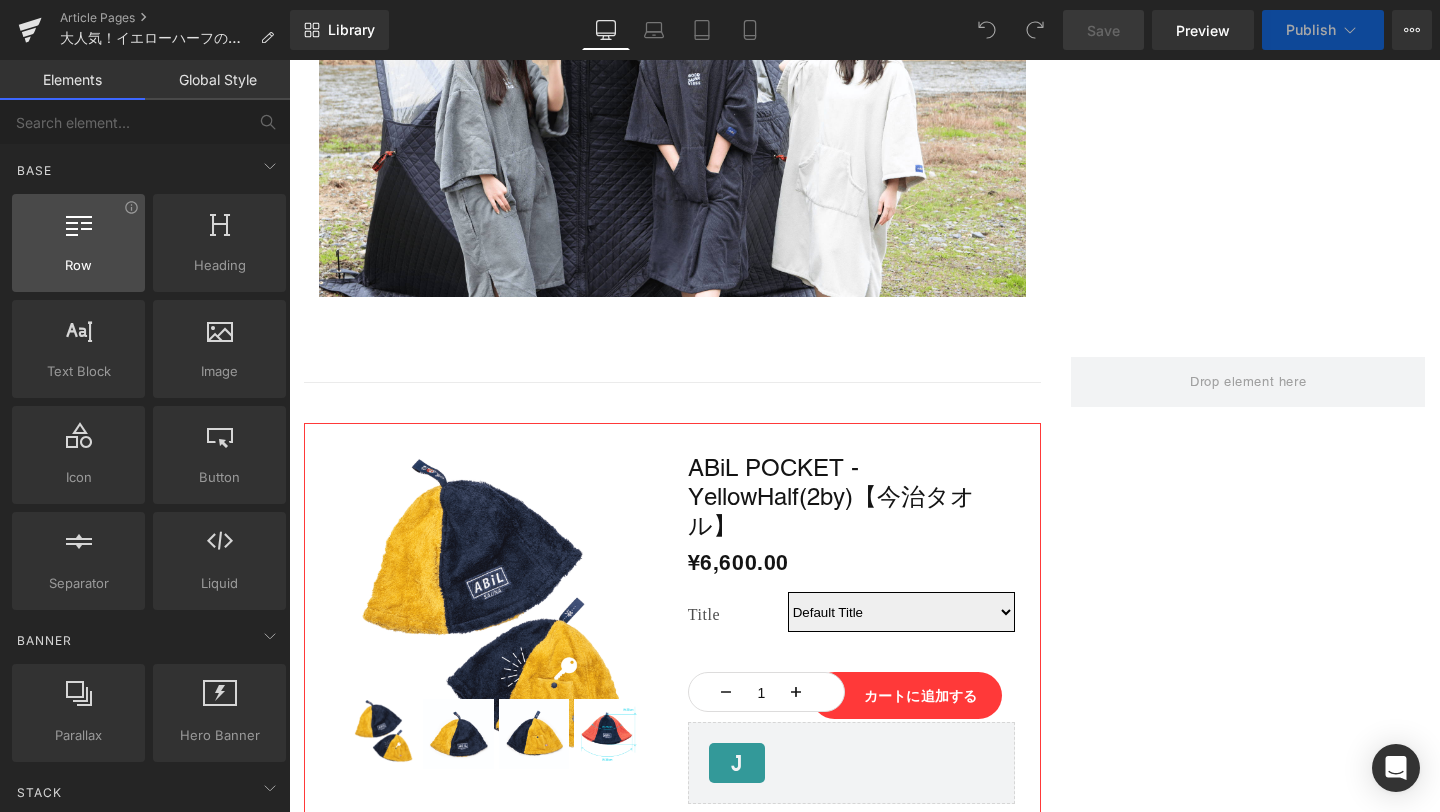 click on "Row" at bounding box center (78, 265) 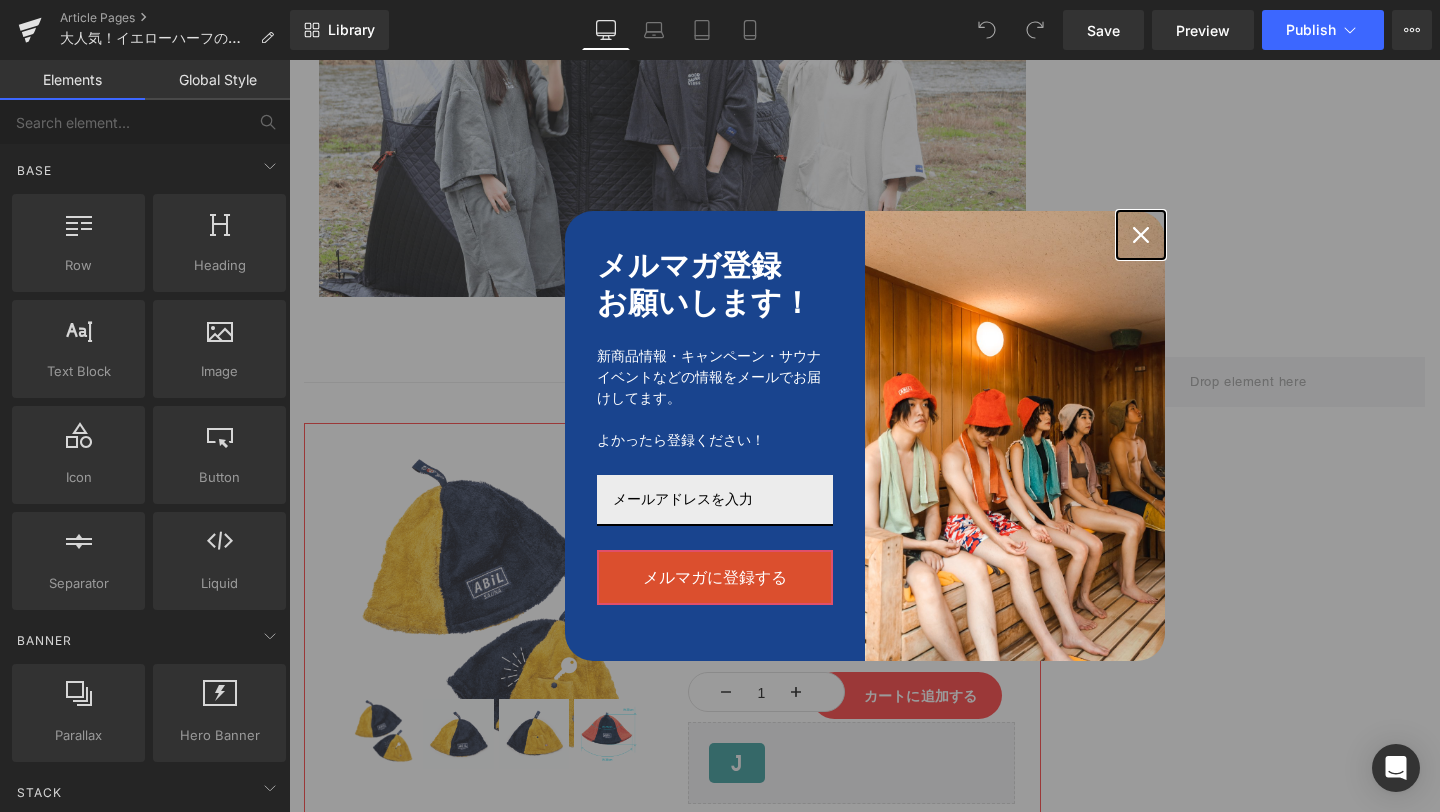 click at bounding box center [1141, 235] 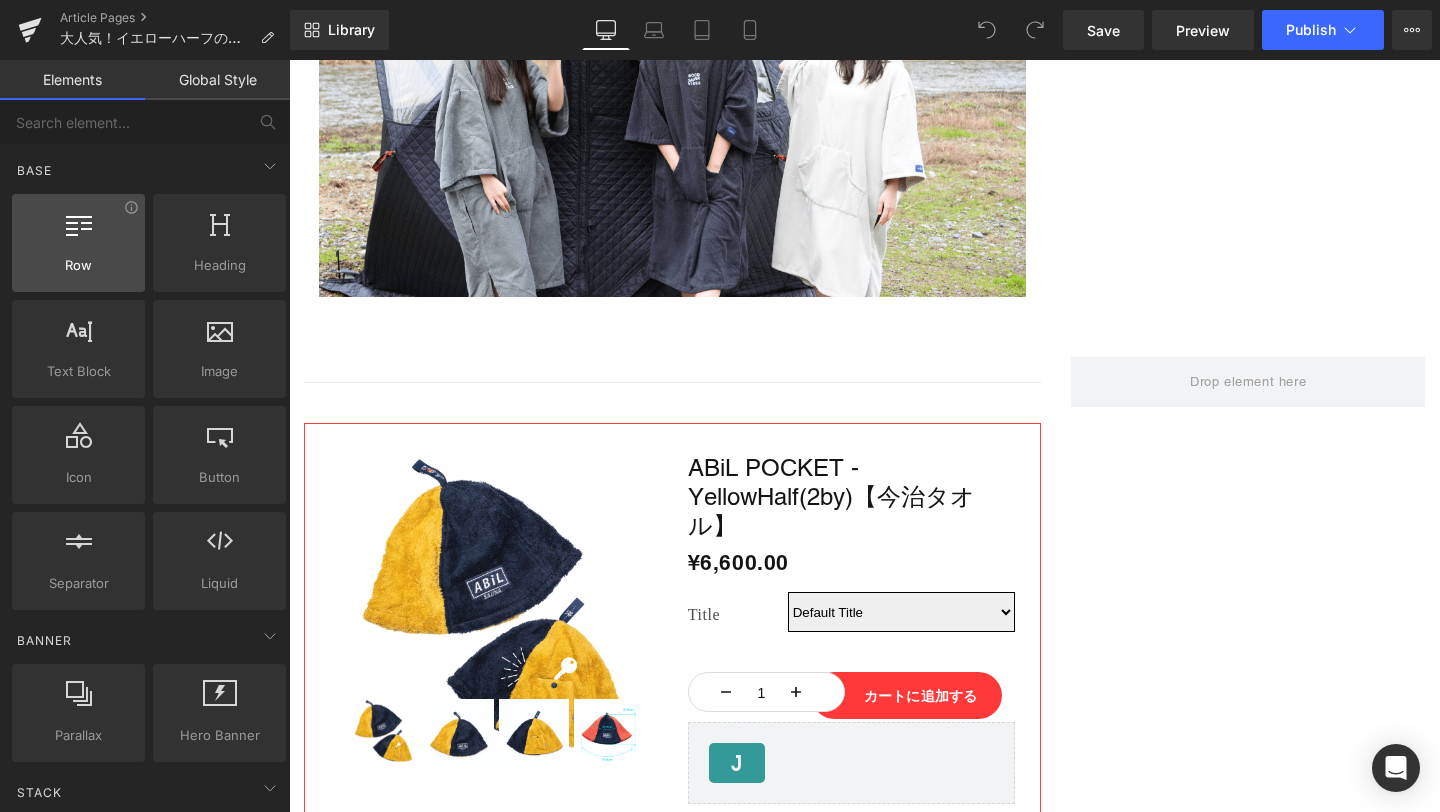 click on "Row  rows, columns, layouts, div" at bounding box center [78, 243] 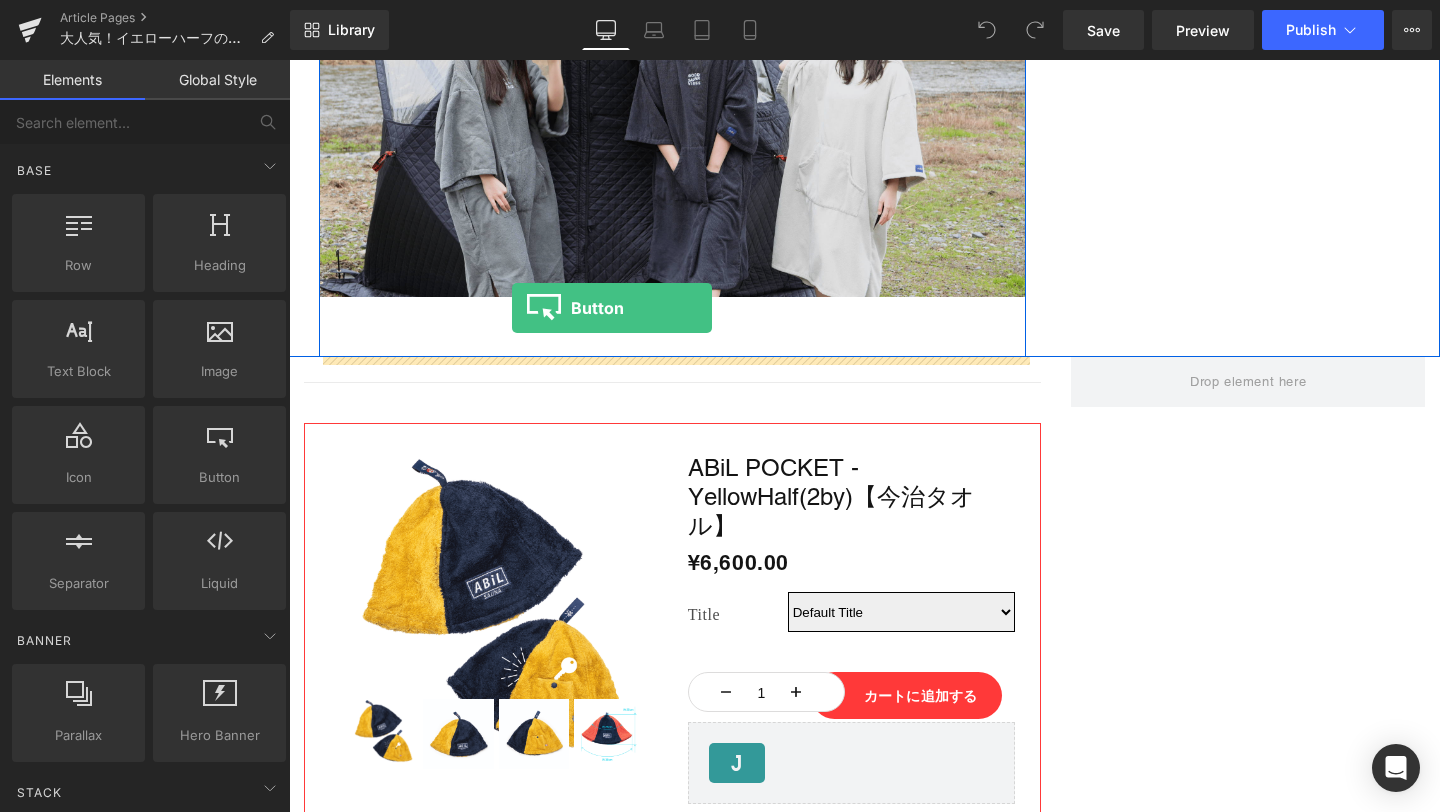 drag, startPoint x: 518, startPoint y: 536, endPoint x: 512, endPoint y: 309, distance: 227.07928 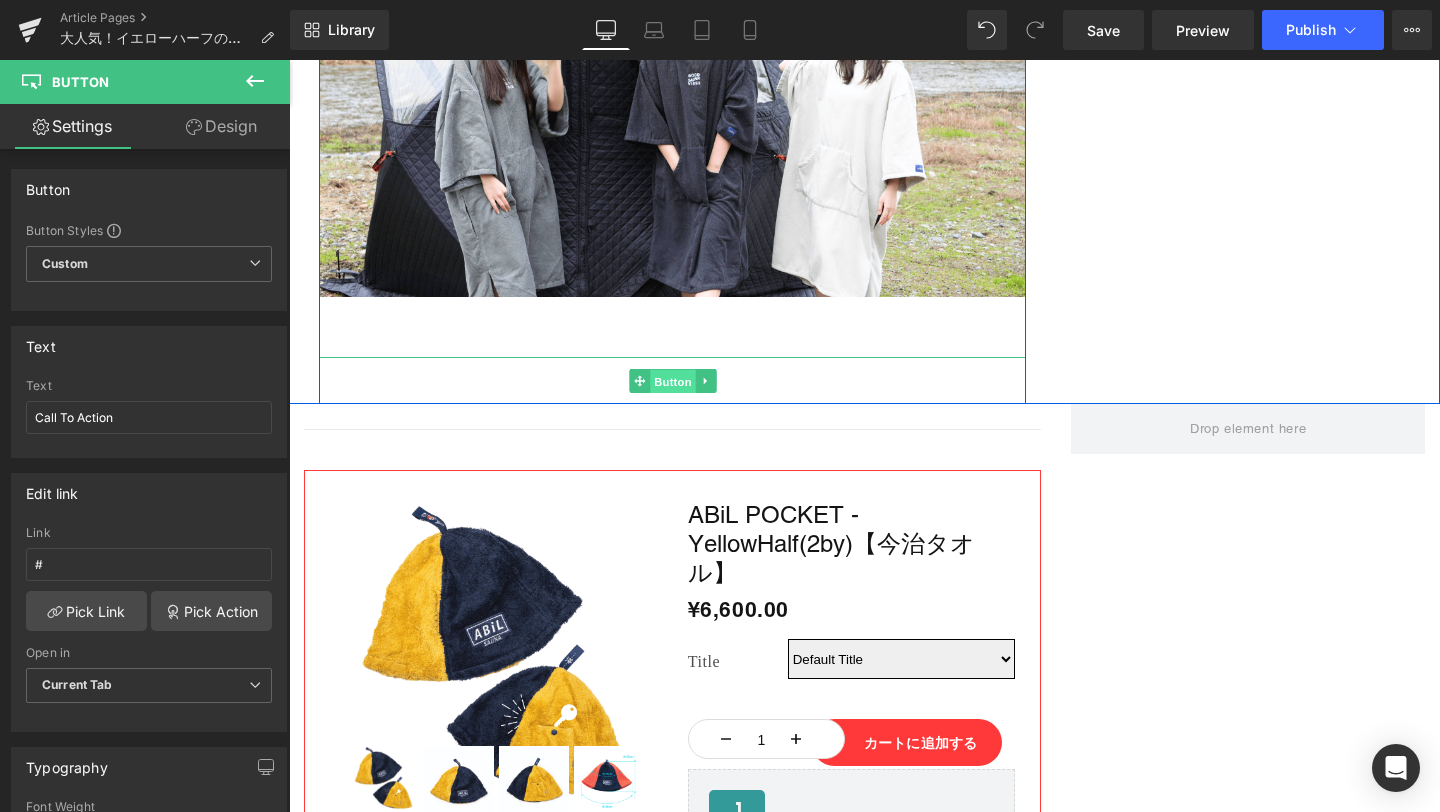click on "Button" at bounding box center (673, 382) 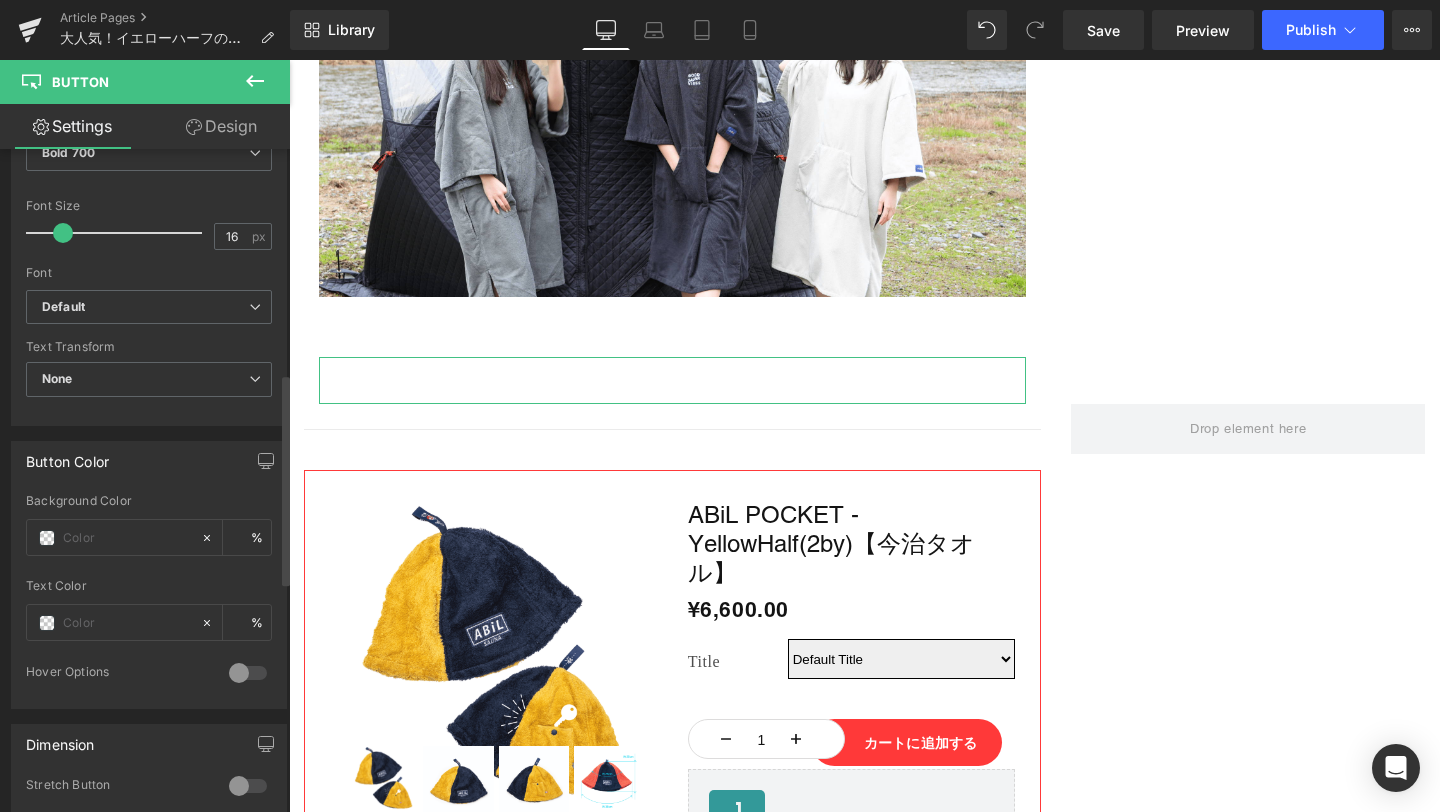 scroll, scrollTop: 703, scrollLeft: 0, axis: vertical 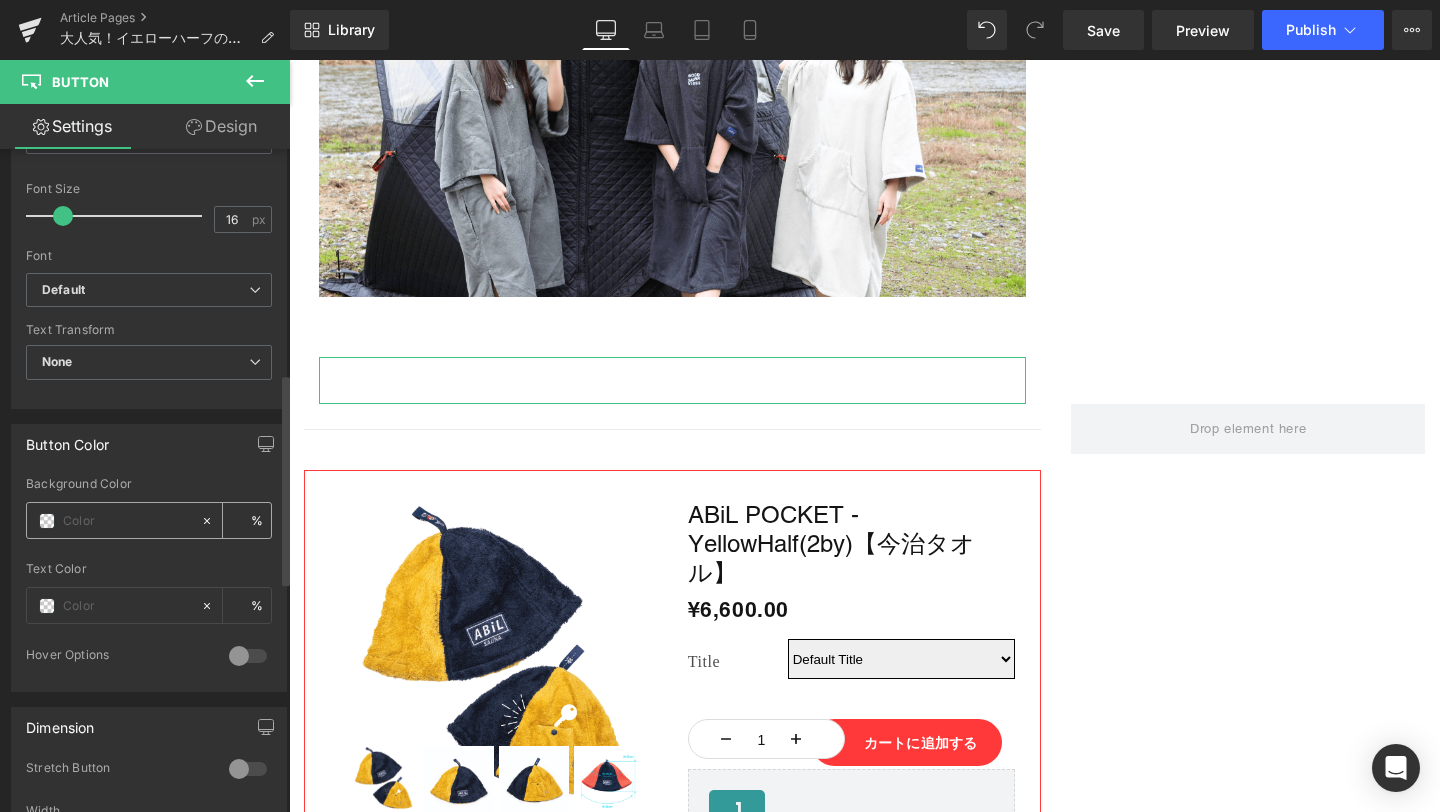 click at bounding box center (127, 521) 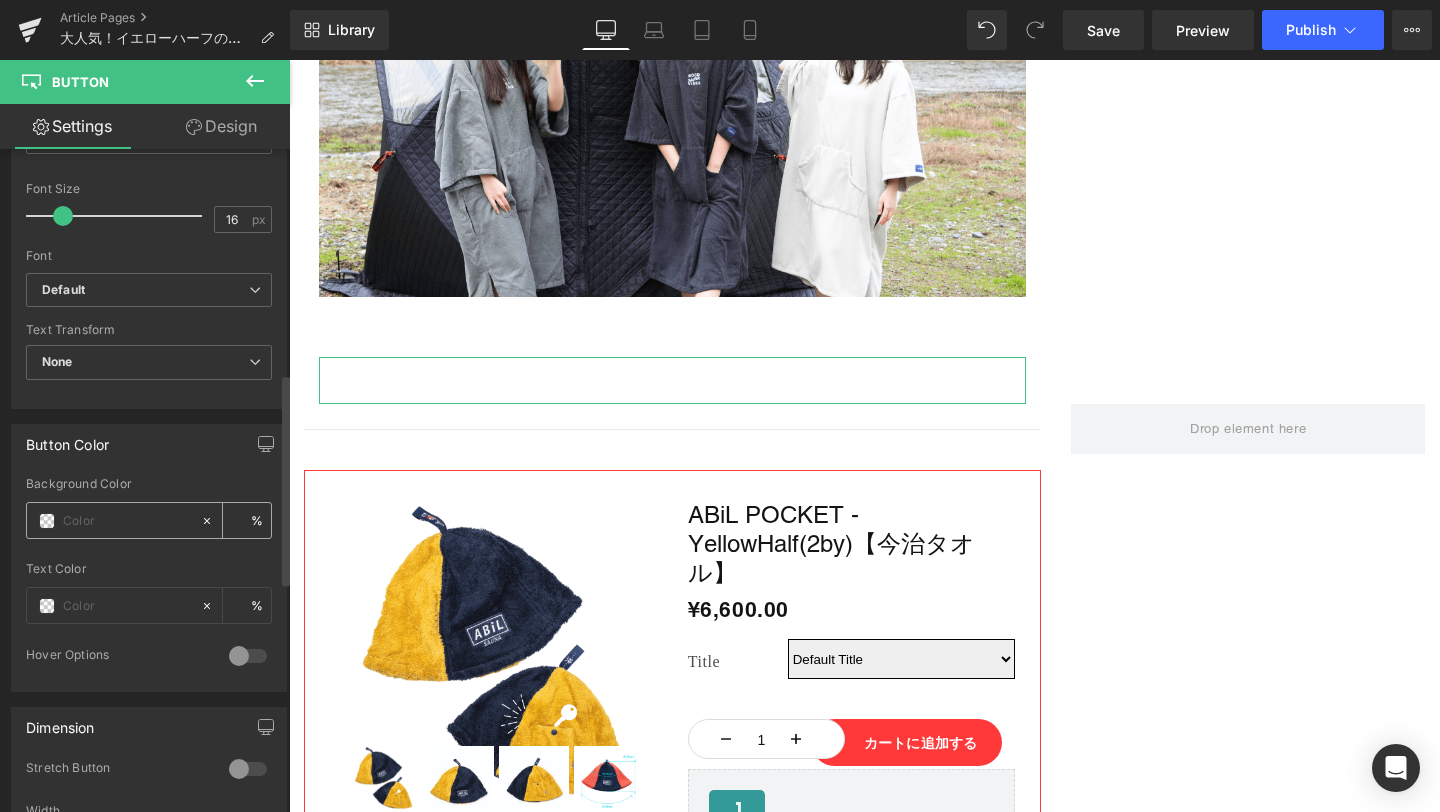 type on "0" 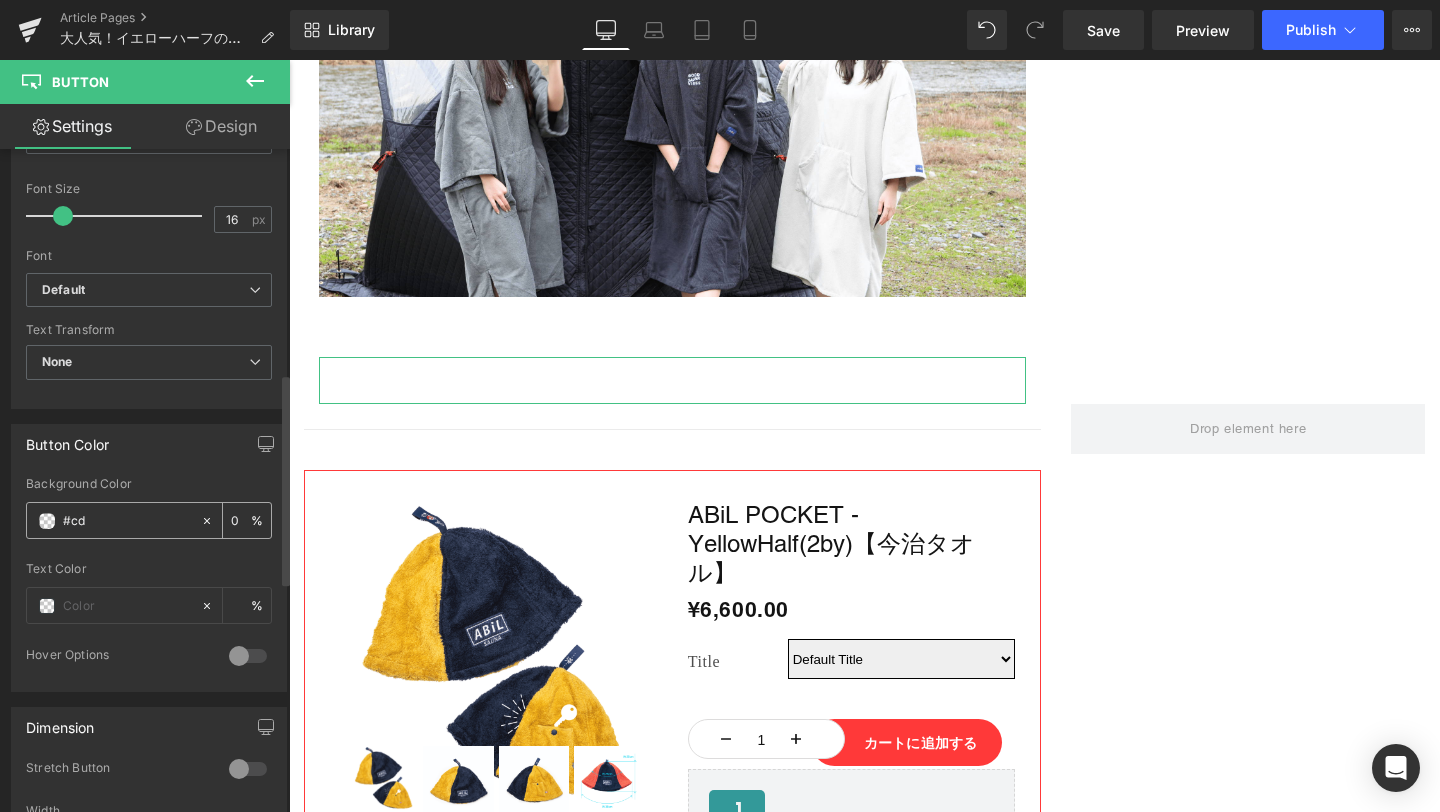 type on "#cd4" 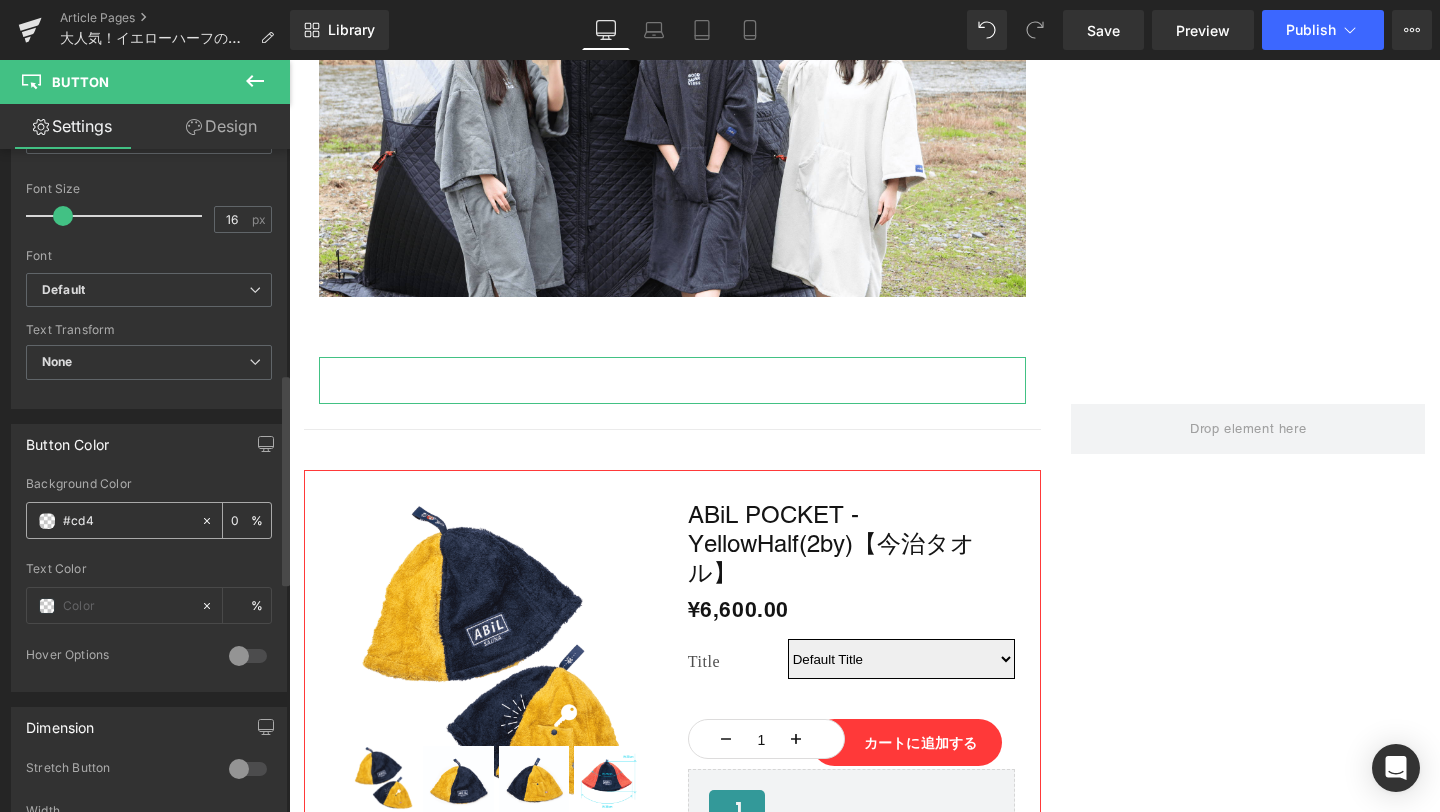 type on "100" 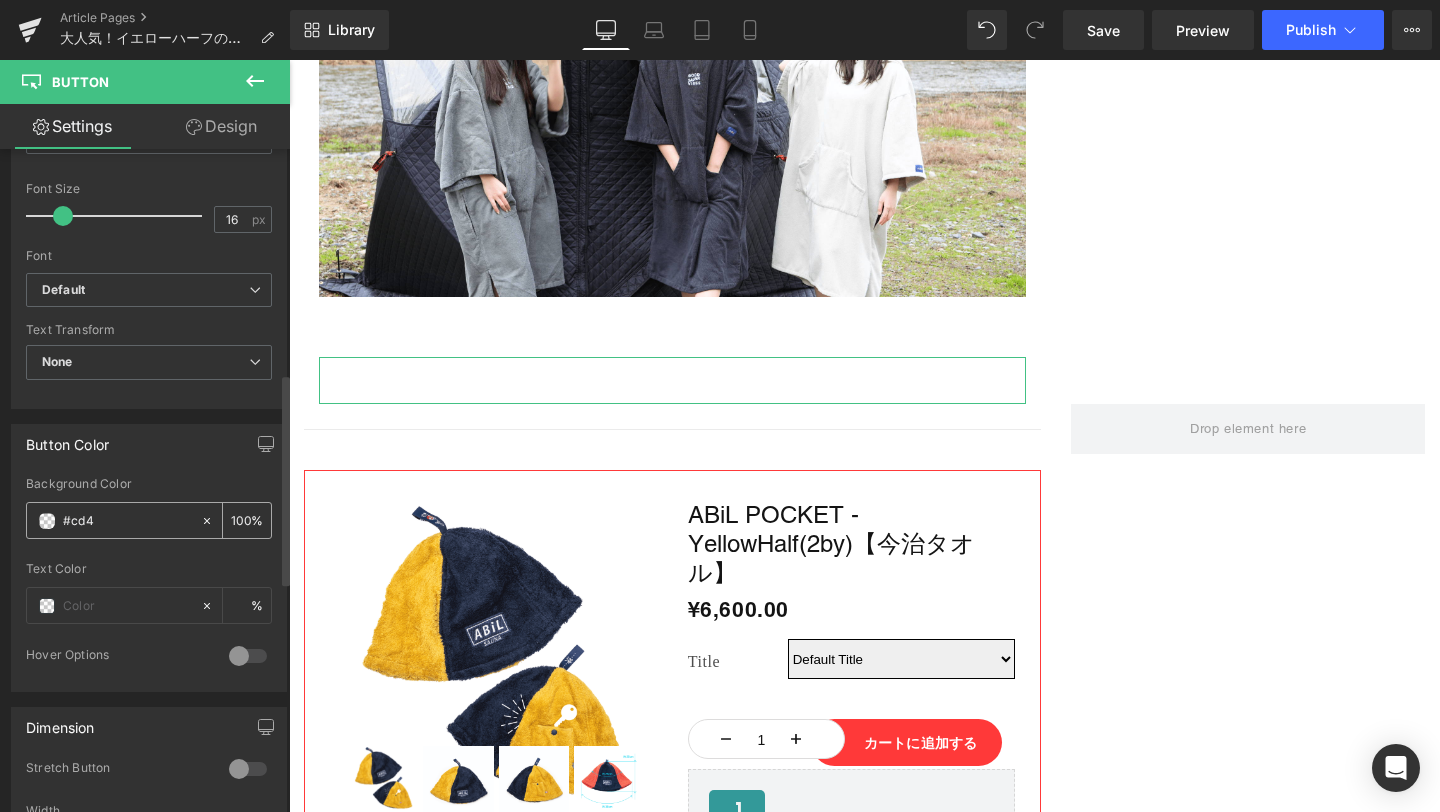 type on "#cd43" 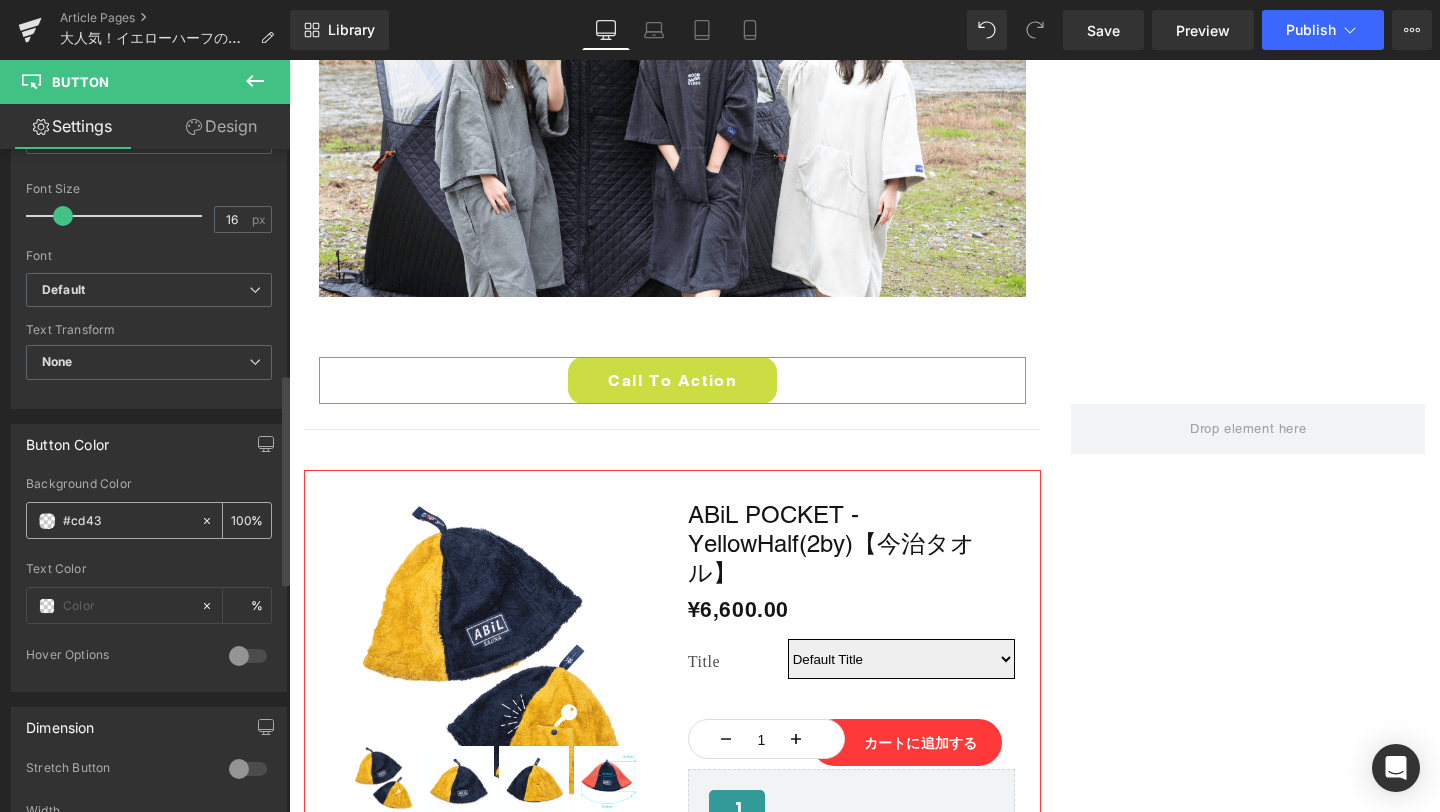 type on "20" 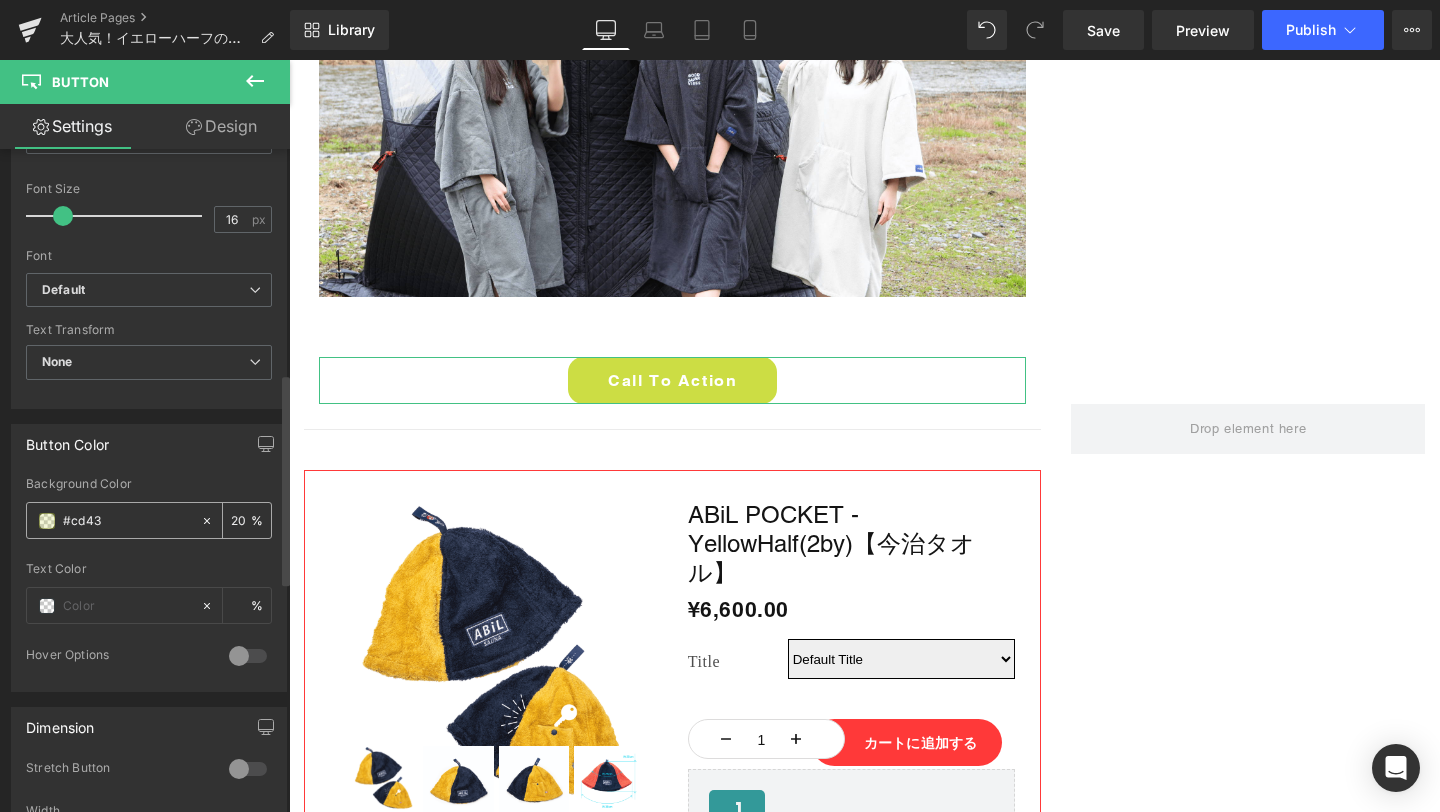 type on "#cd432" 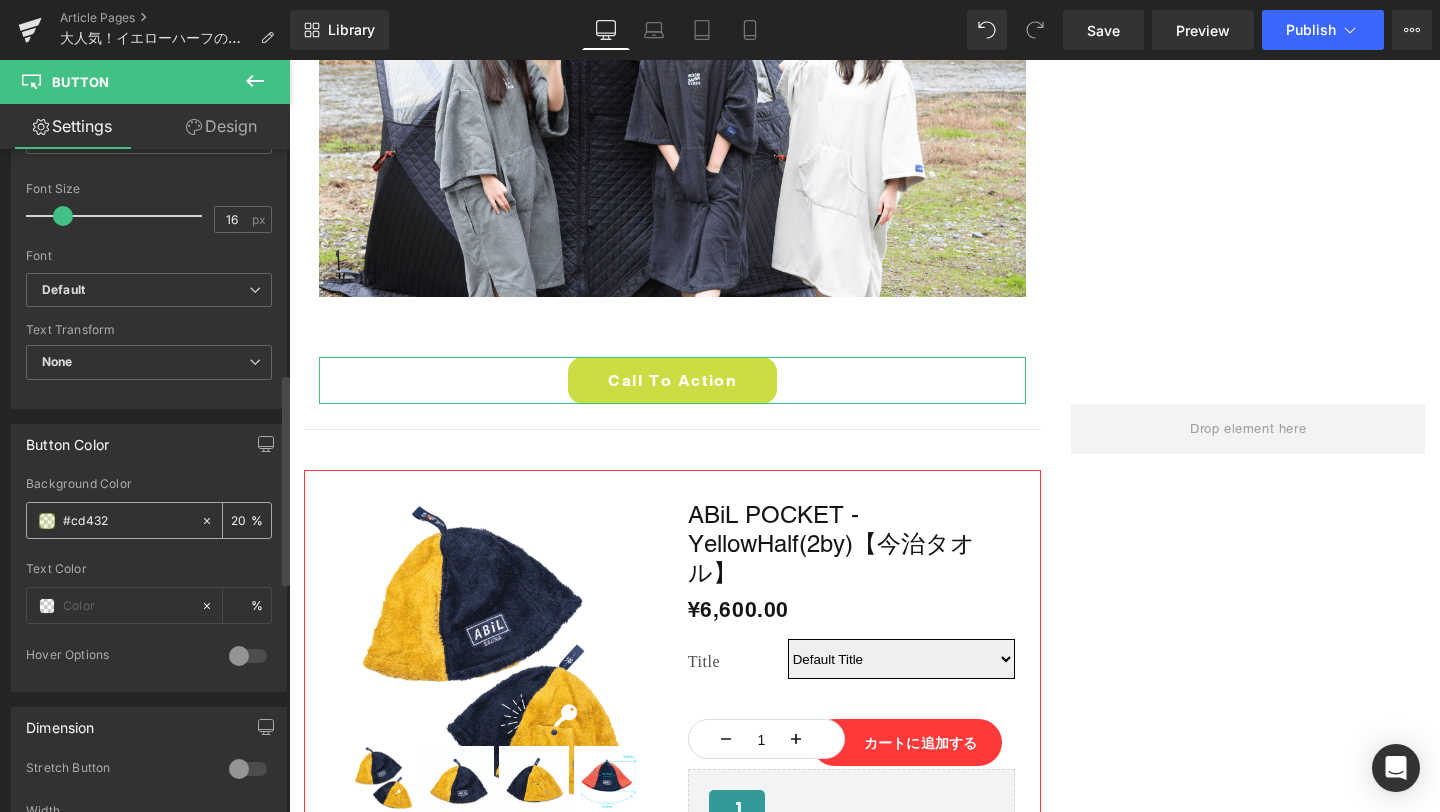 type on "0" 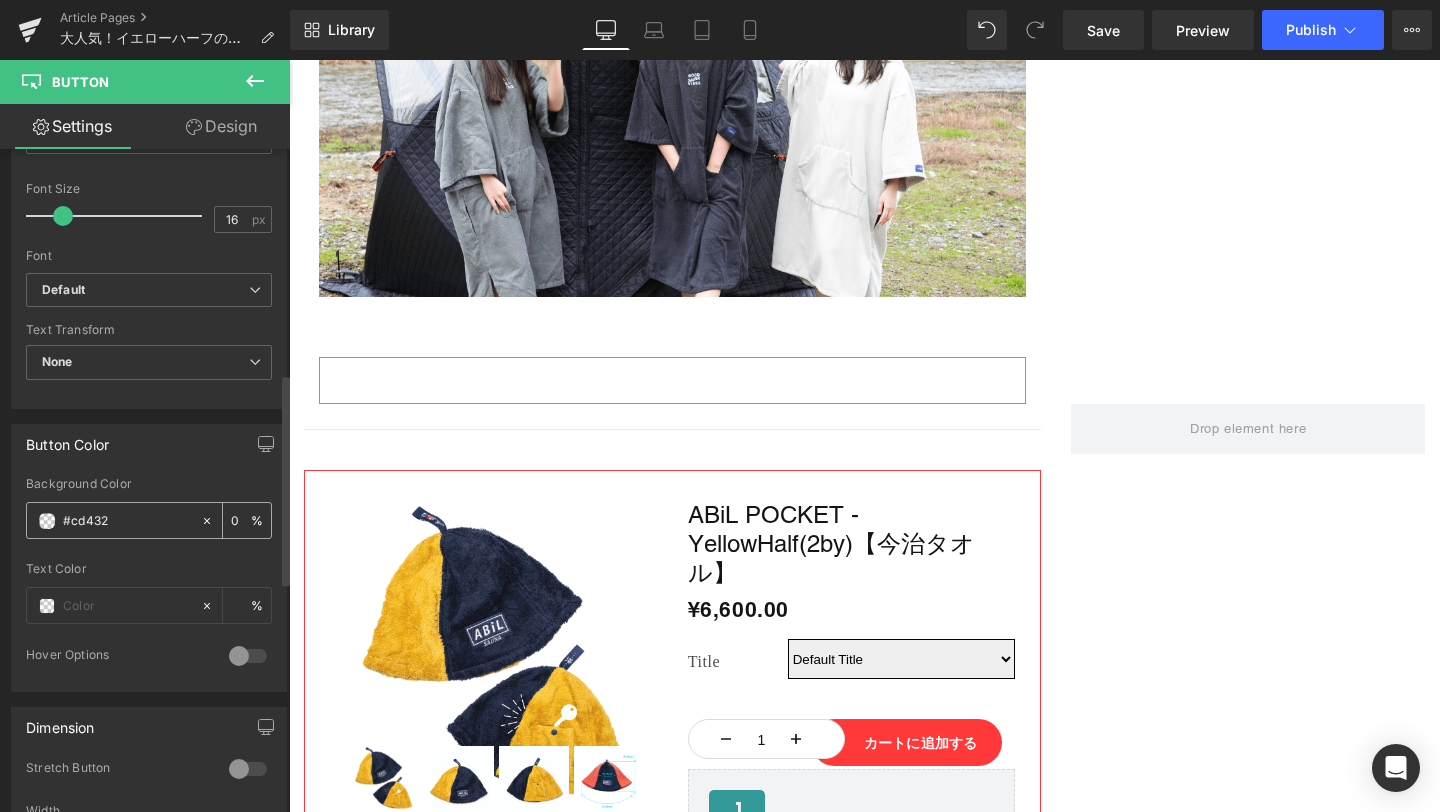type on "#cd4320" 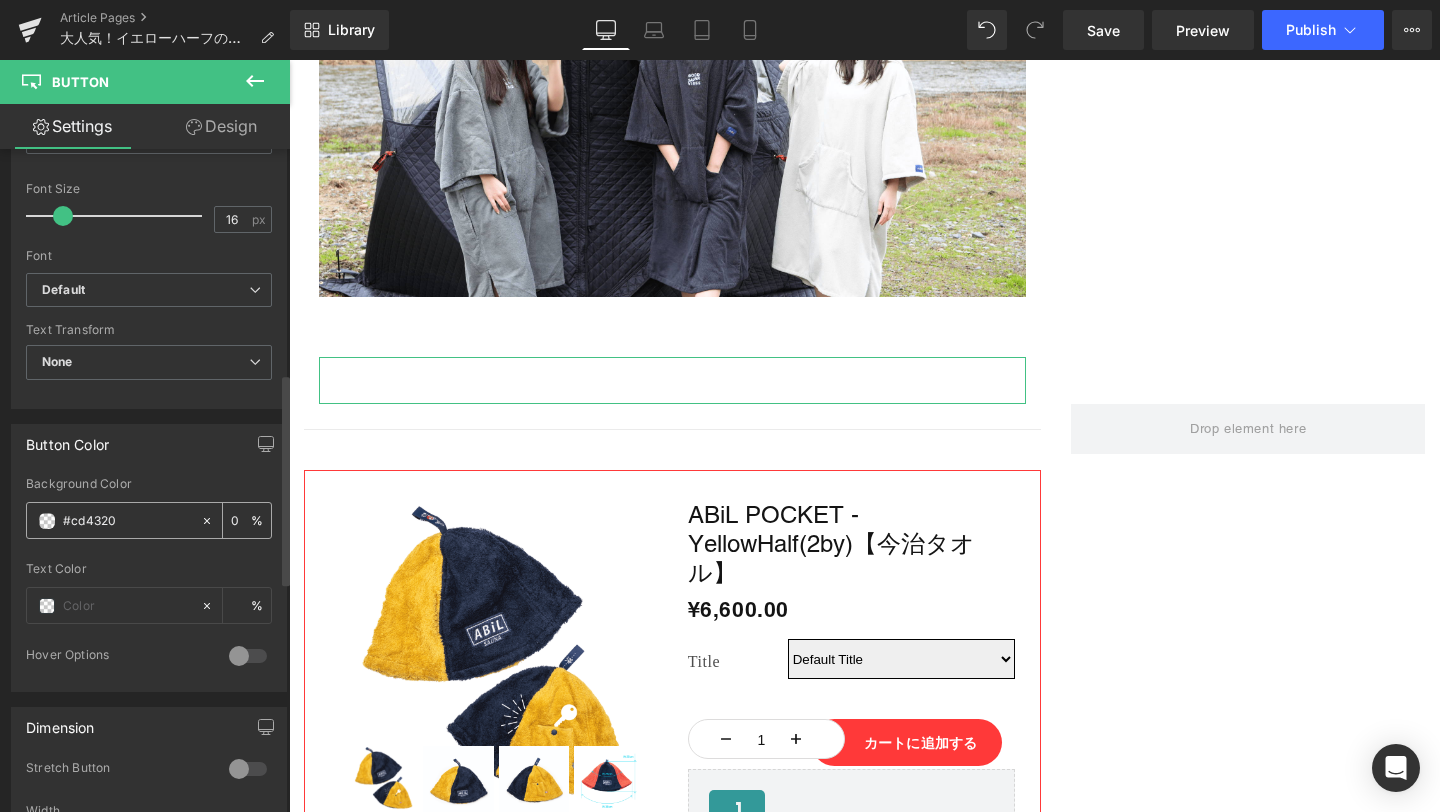 type on "100" 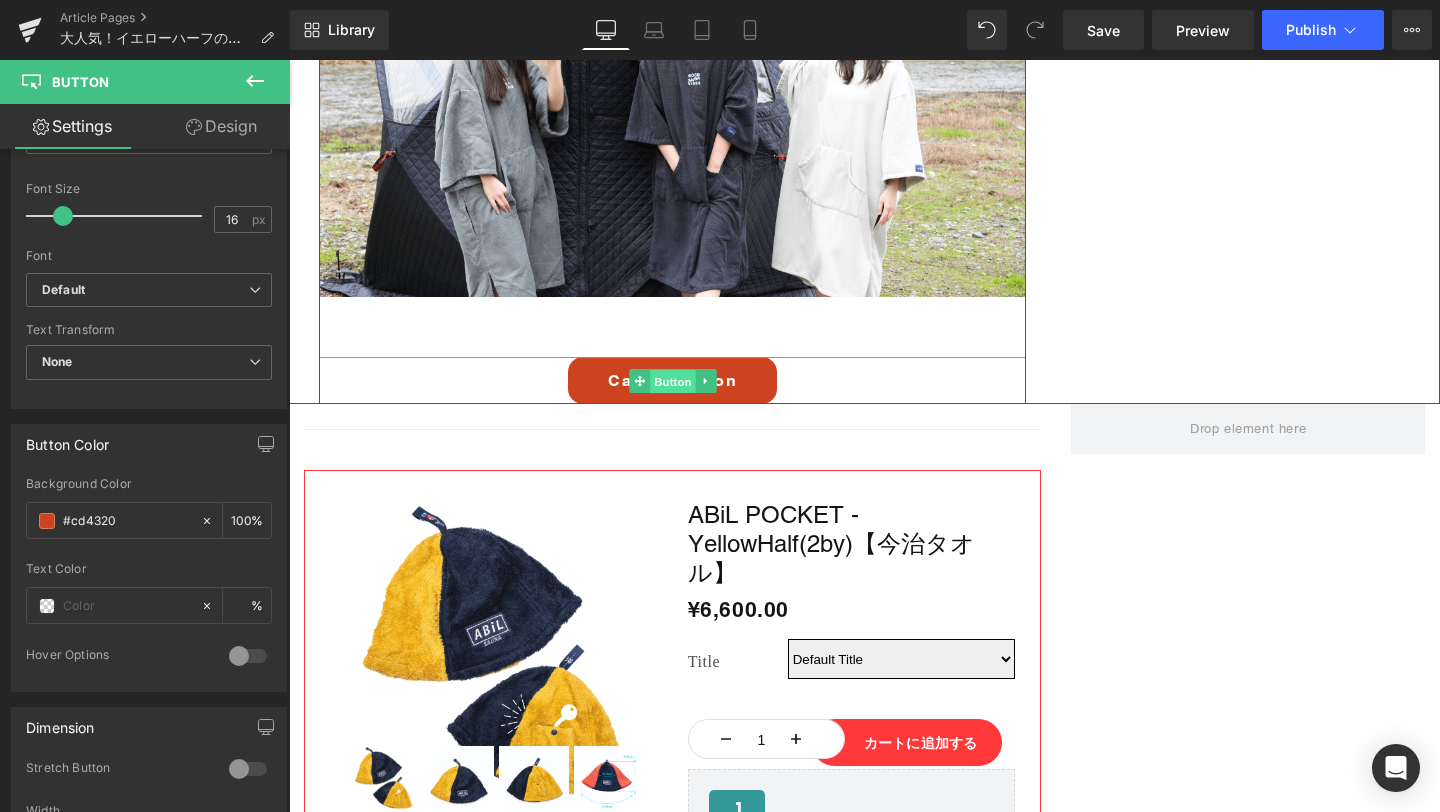 click on "Button" at bounding box center (673, 382) 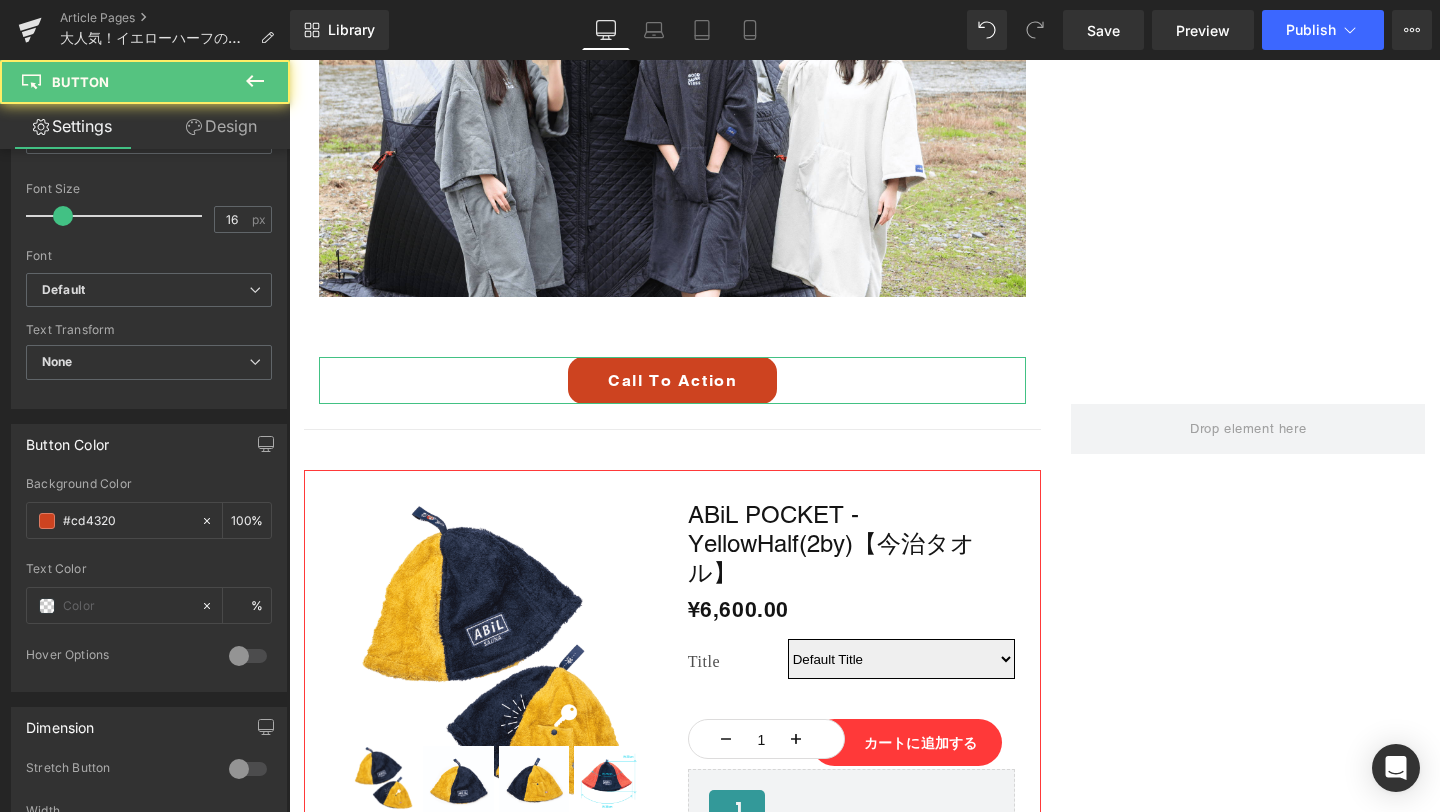 type on "#cd4320" 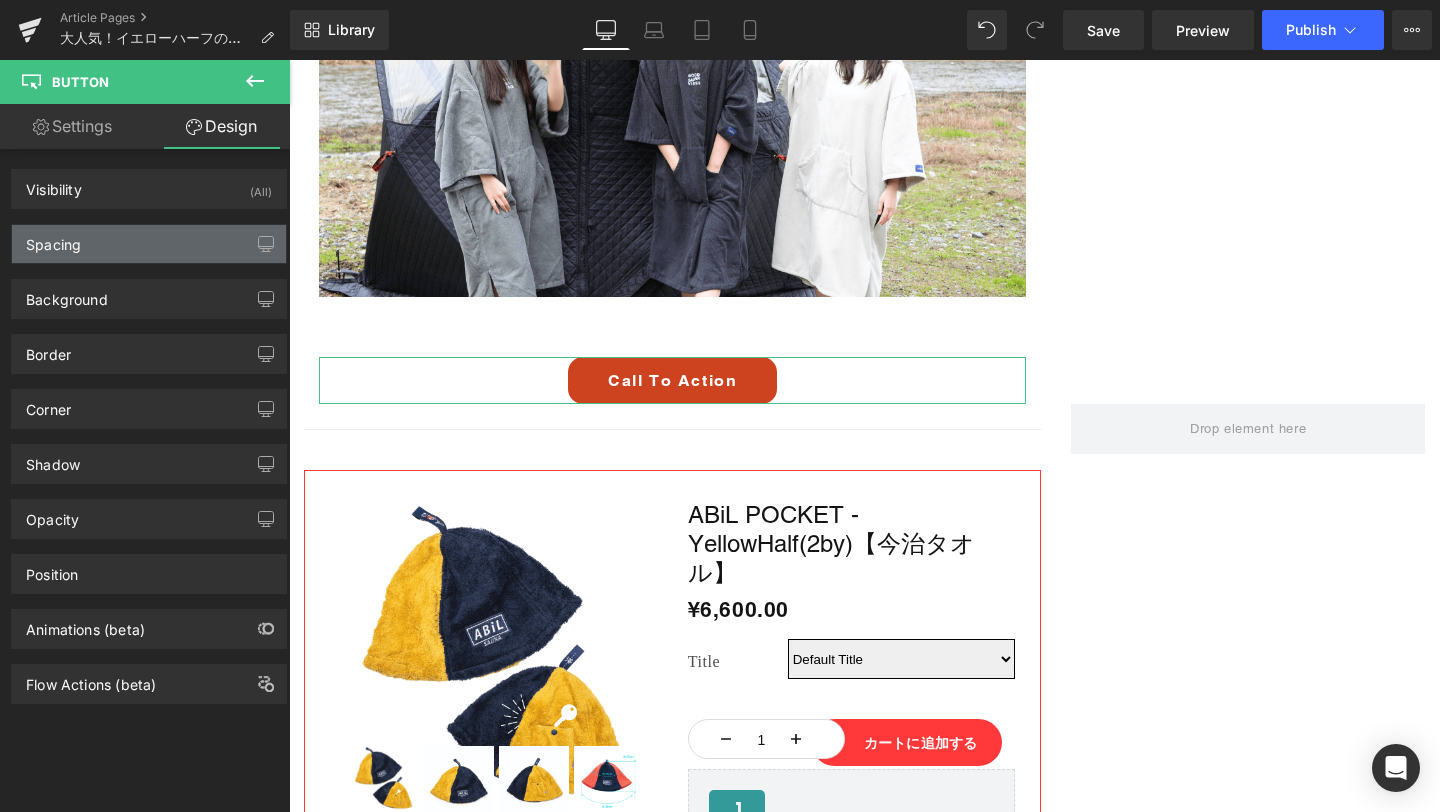 click on "Spacing" at bounding box center (149, 244) 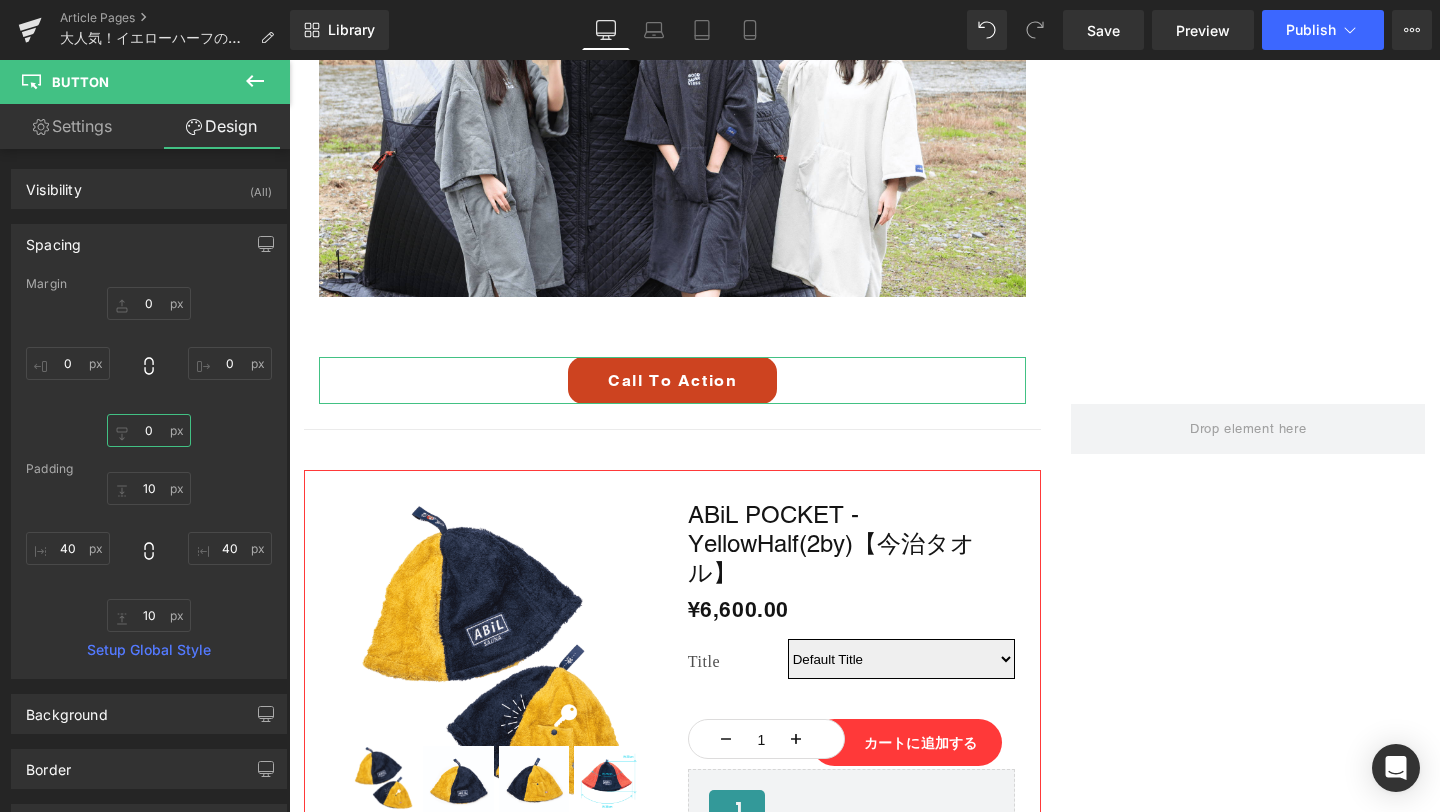 click on "0" at bounding box center [149, 430] 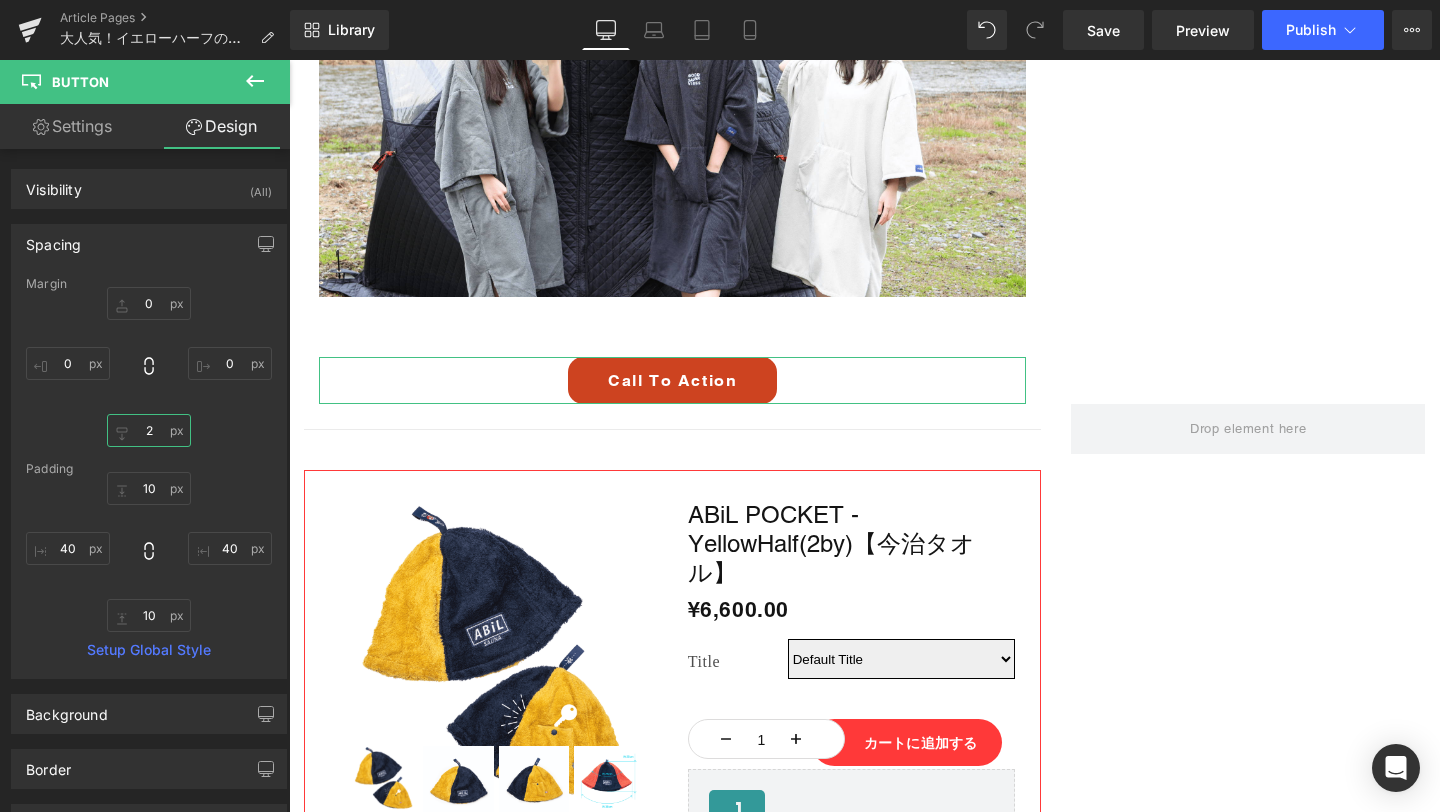 type on "20" 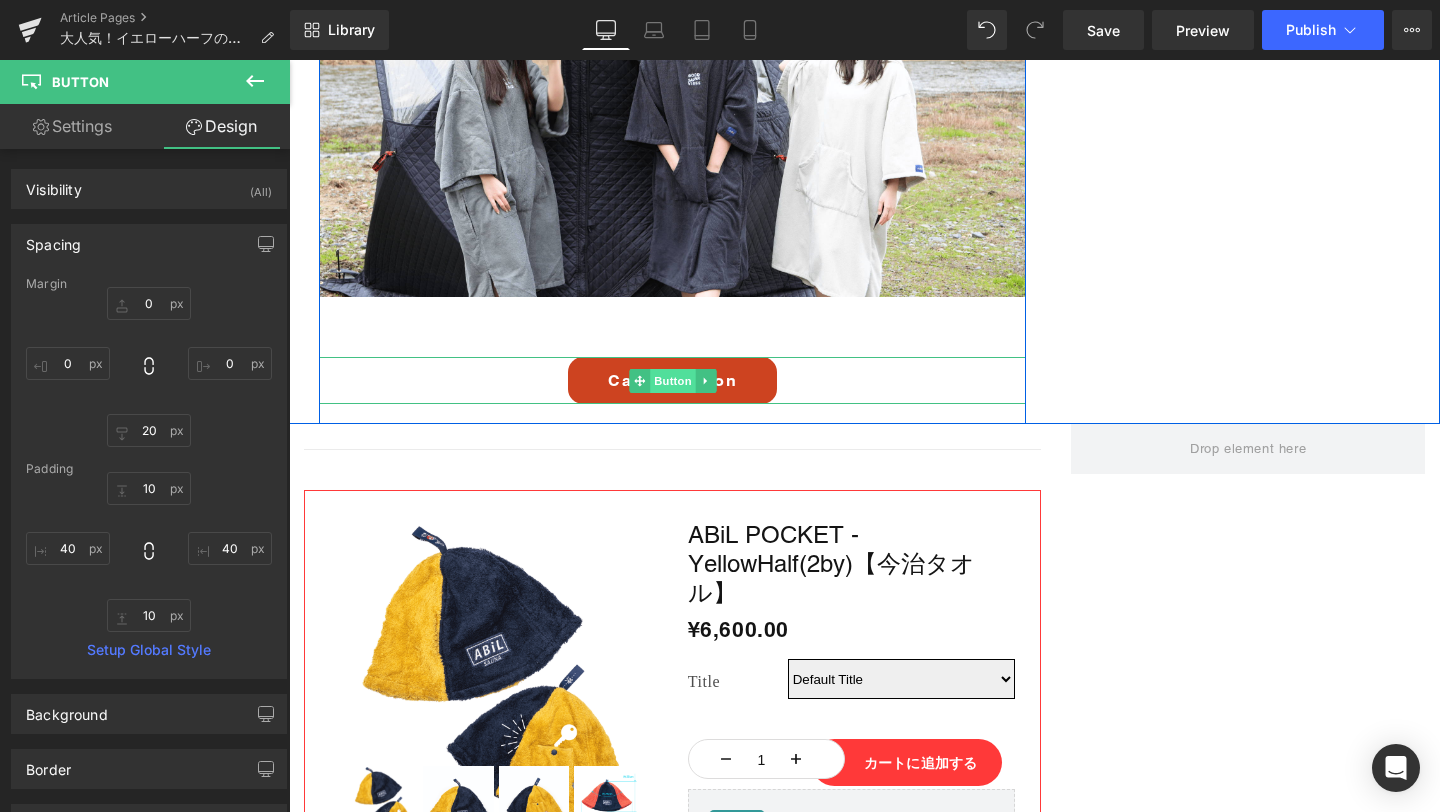 click on "Button" at bounding box center (673, 381) 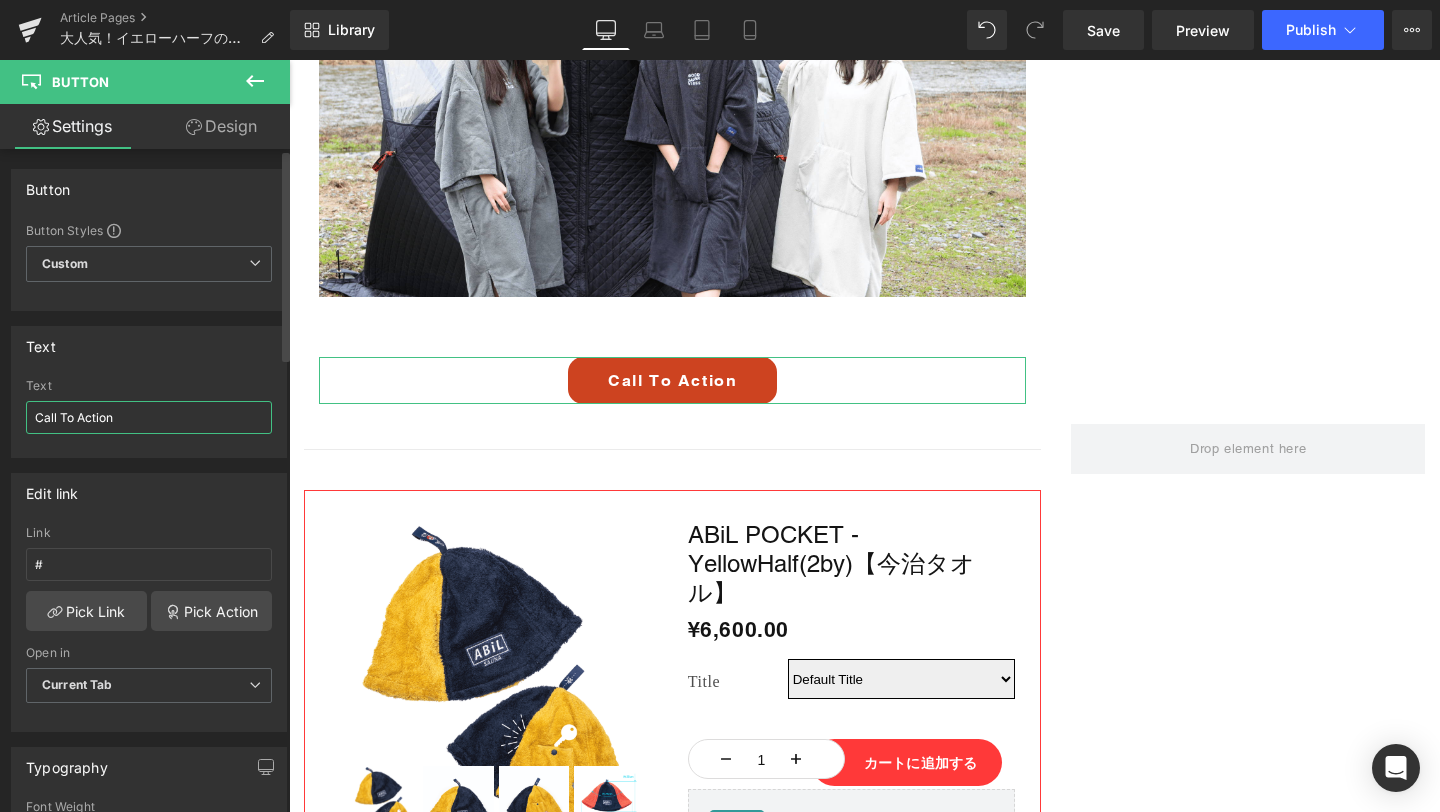 drag, startPoint x: 174, startPoint y: 424, endPoint x: 35, endPoint y: 422, distance: 139.01439 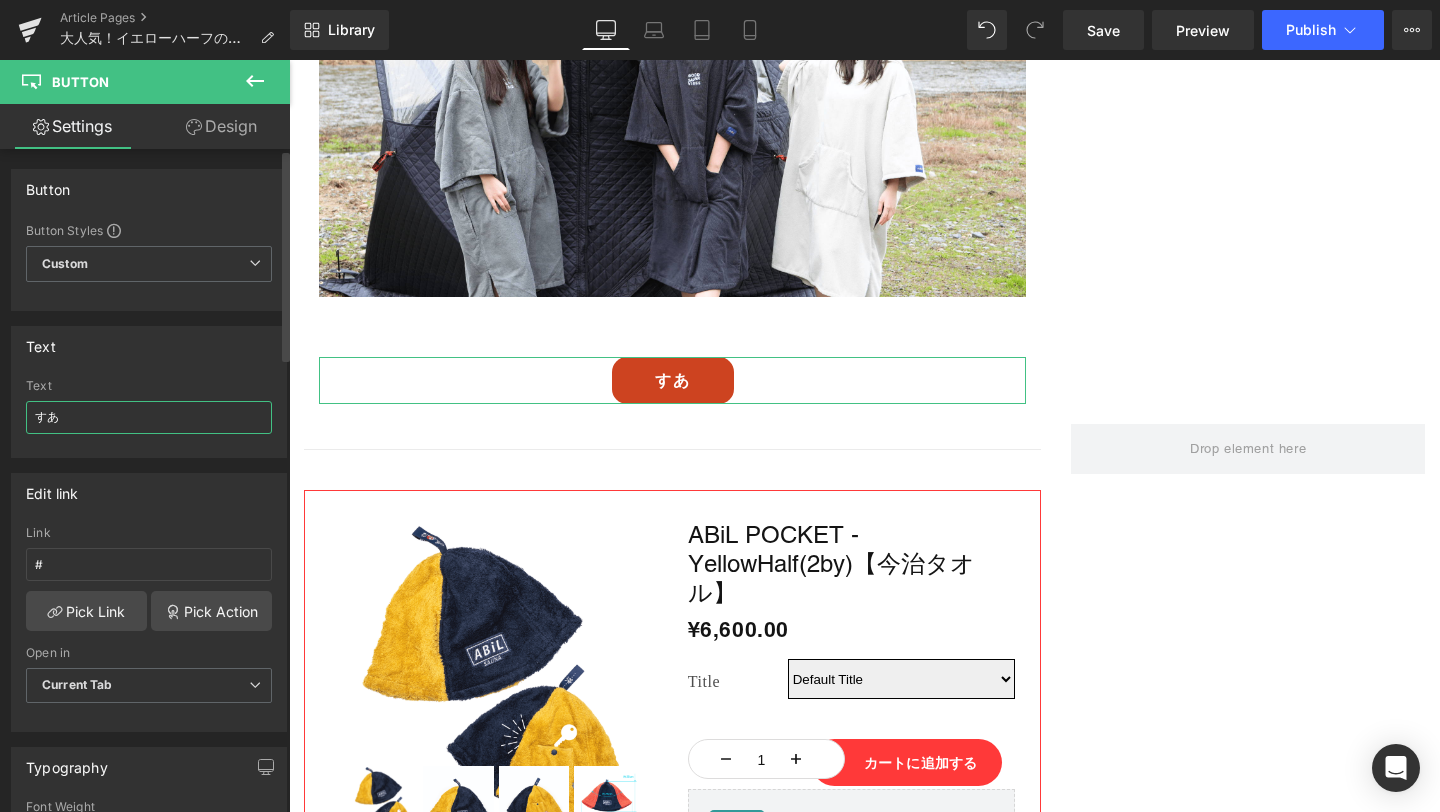 type on "す" 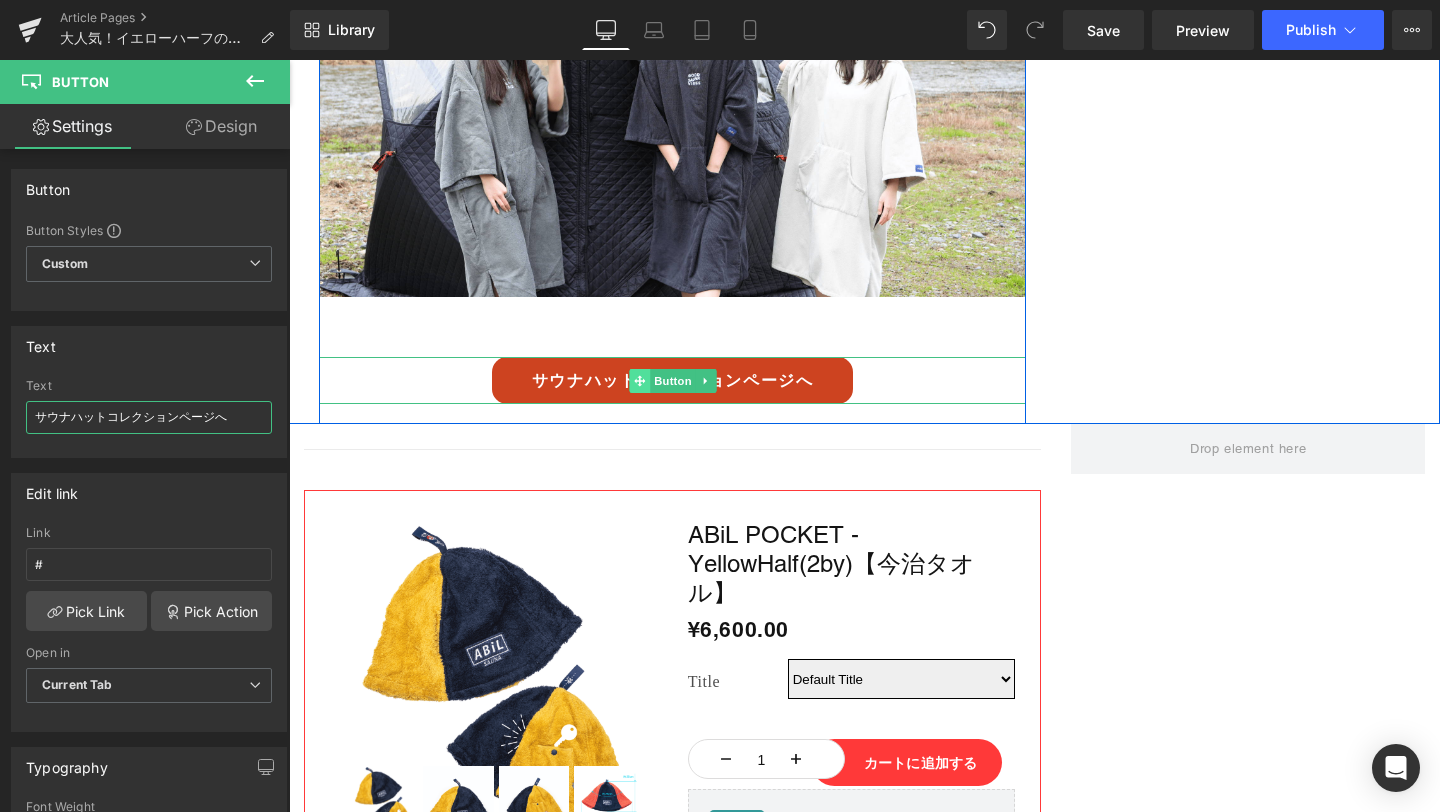 click at bounding box center (639, 381) 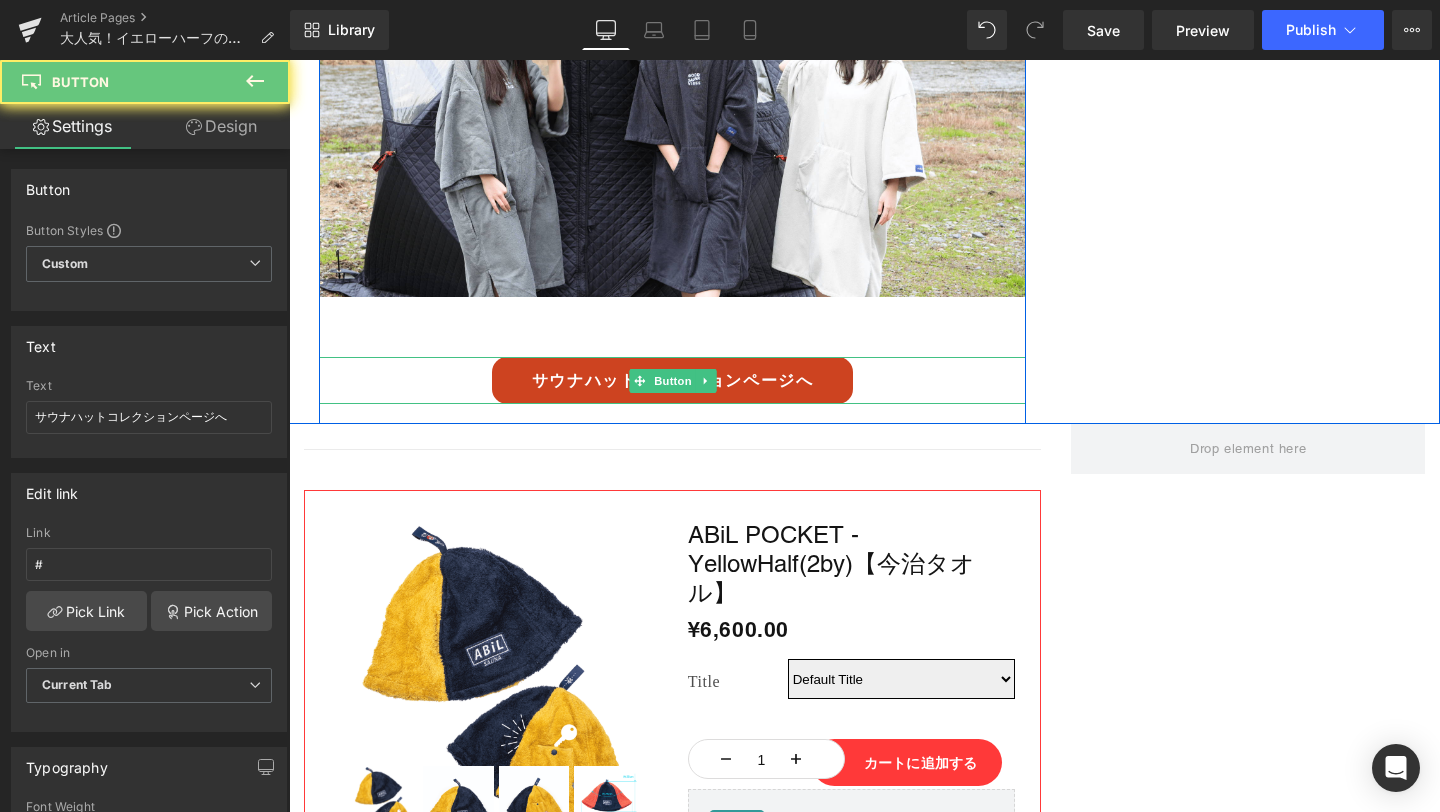 click on "サウナハットコレクションページへ" at bounding box center [673, 380] 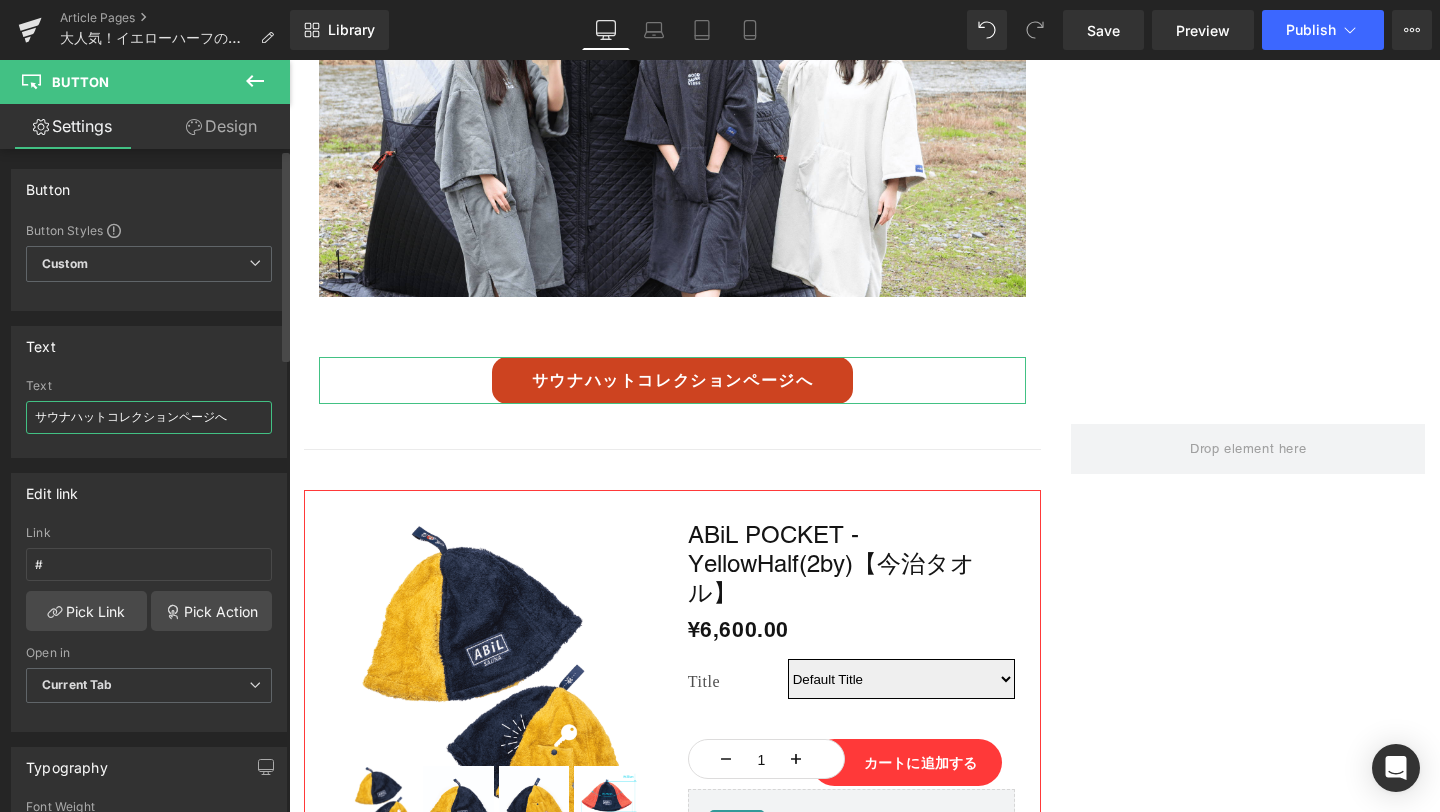 click on "サウナハットコレクションページへ" at bounding box center [149, 417] 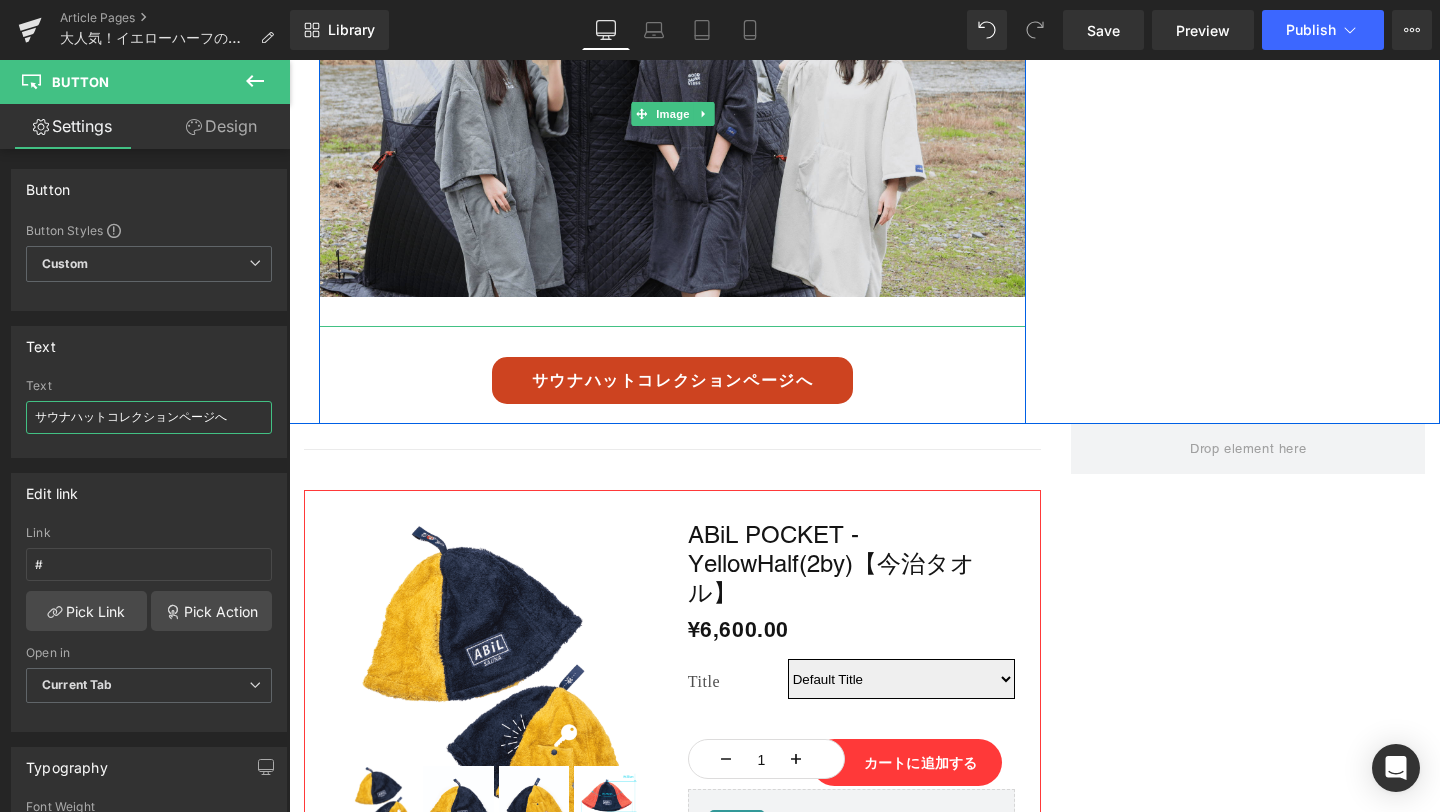 type on "サウナハット コレクションページへ" 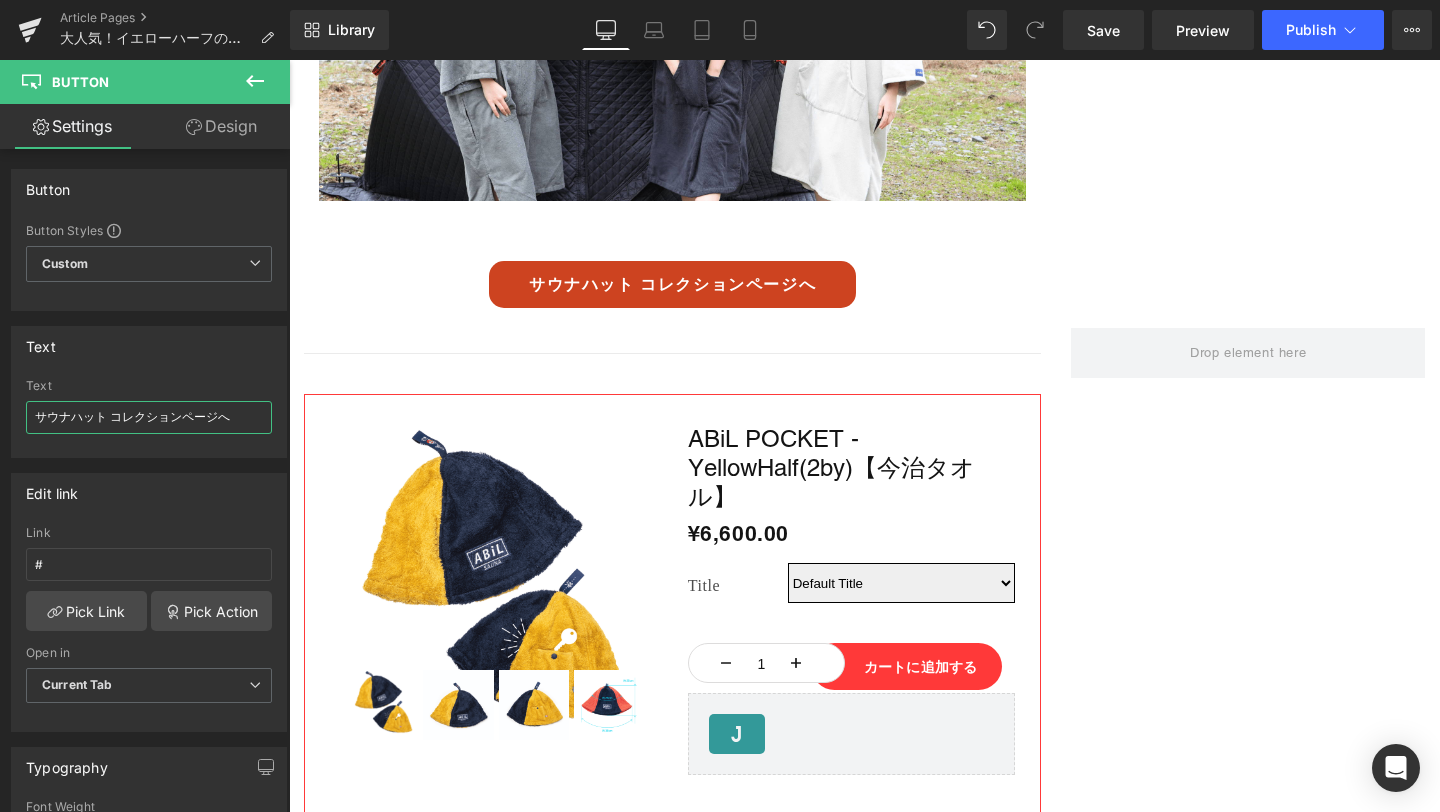 scroll, scrollTop: 4884, scrollLeft: 0, axis: vertical 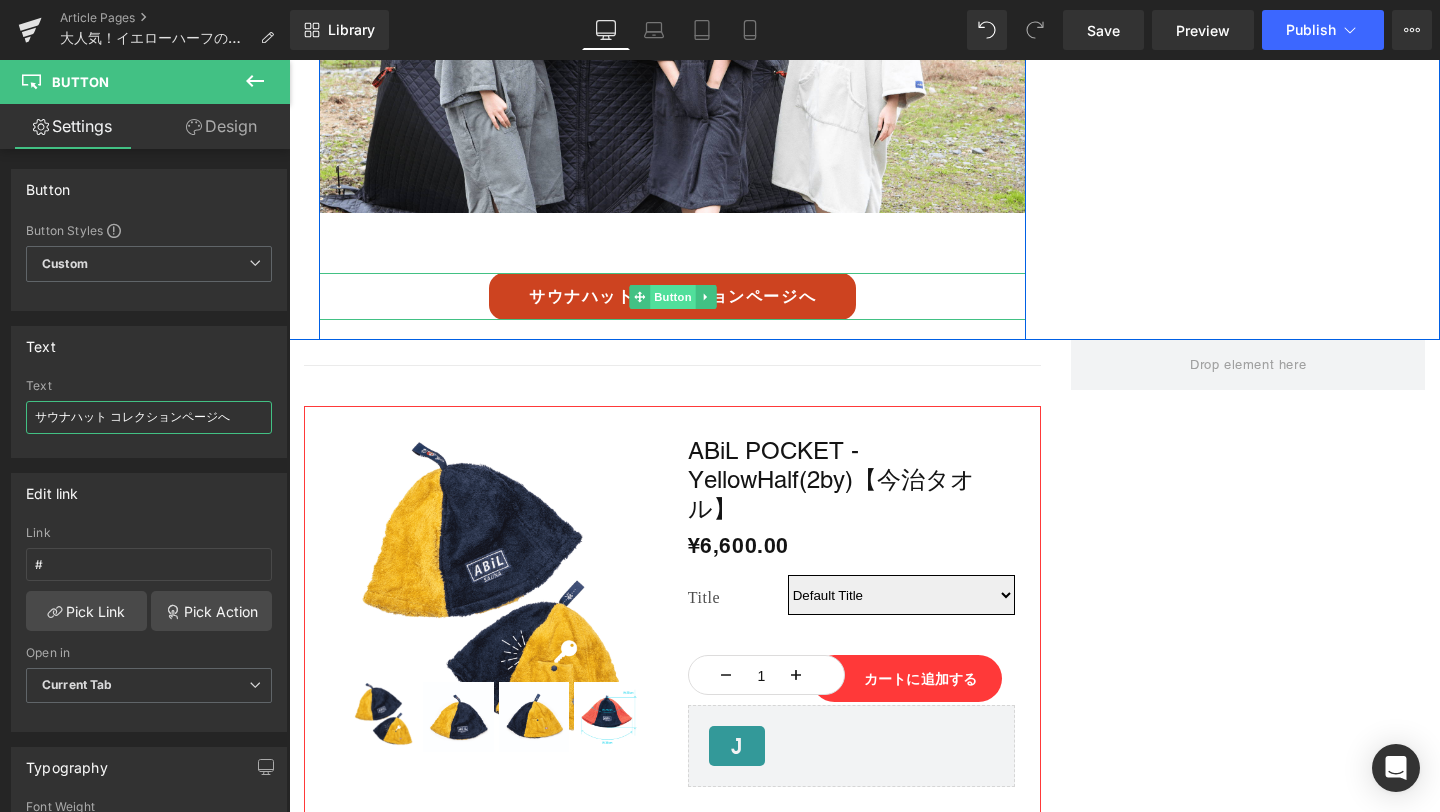 click on "Button" at bounding box center [673, 297] 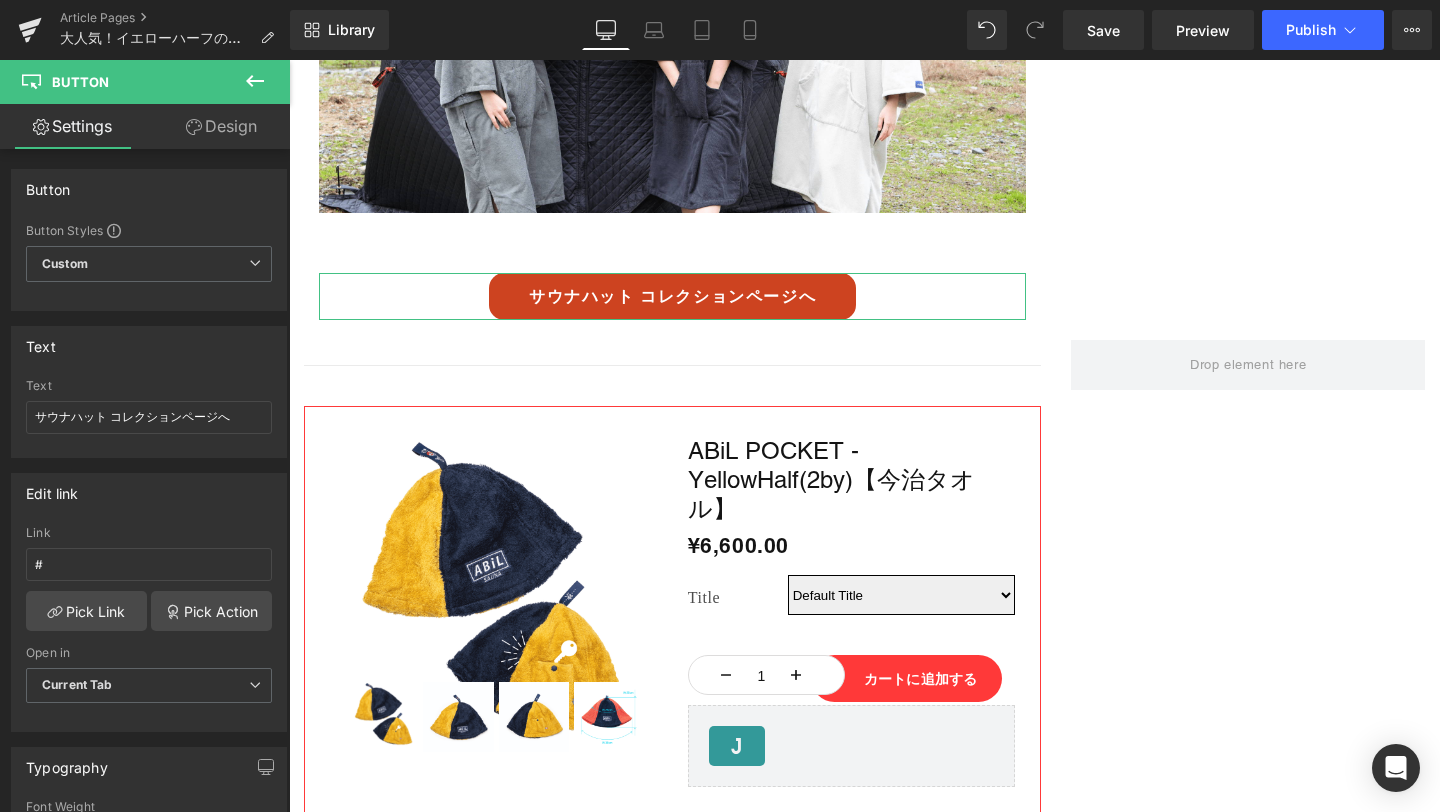 click on "Design" at bounding box center [221, 126] 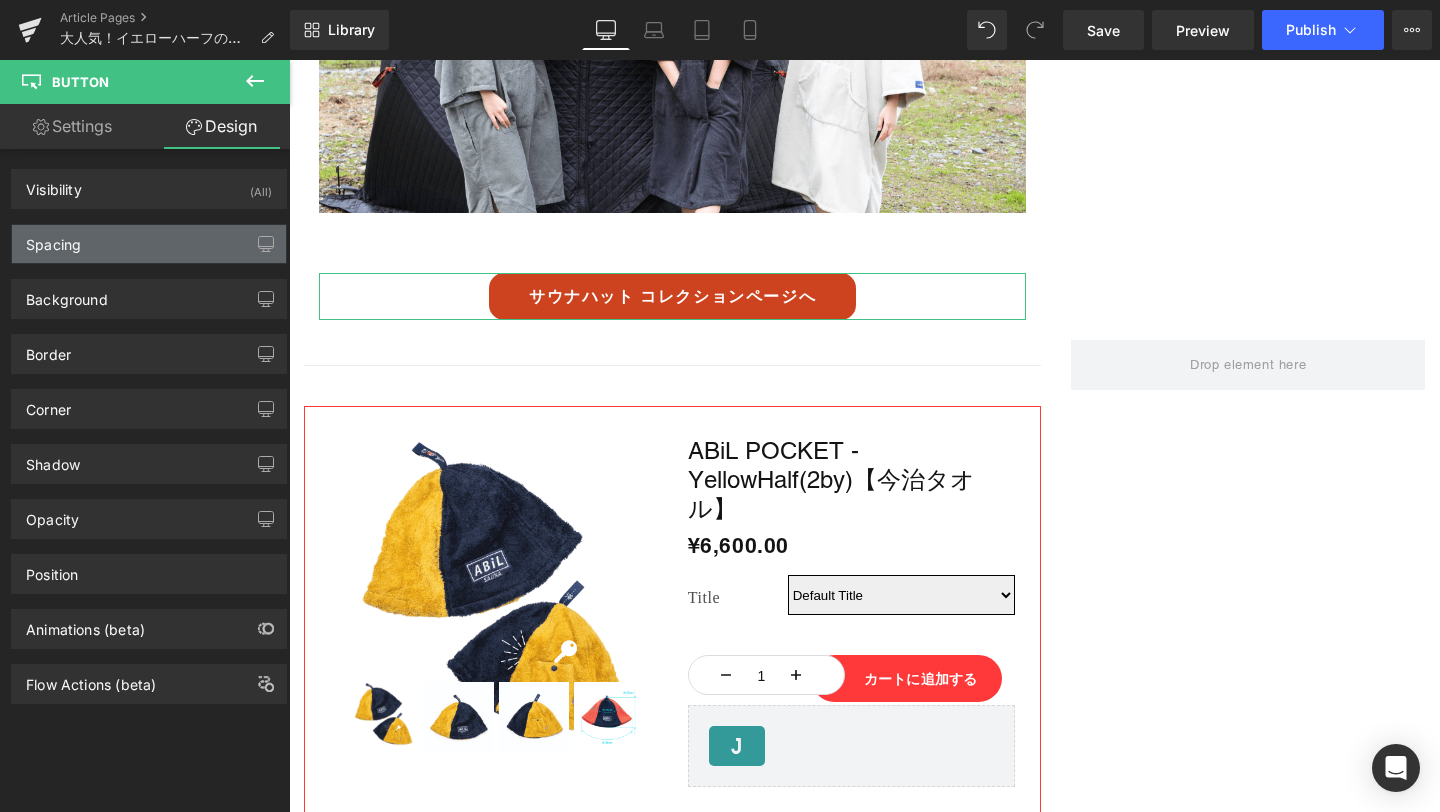 click on "Spacing" at bounding box center (149, 244) 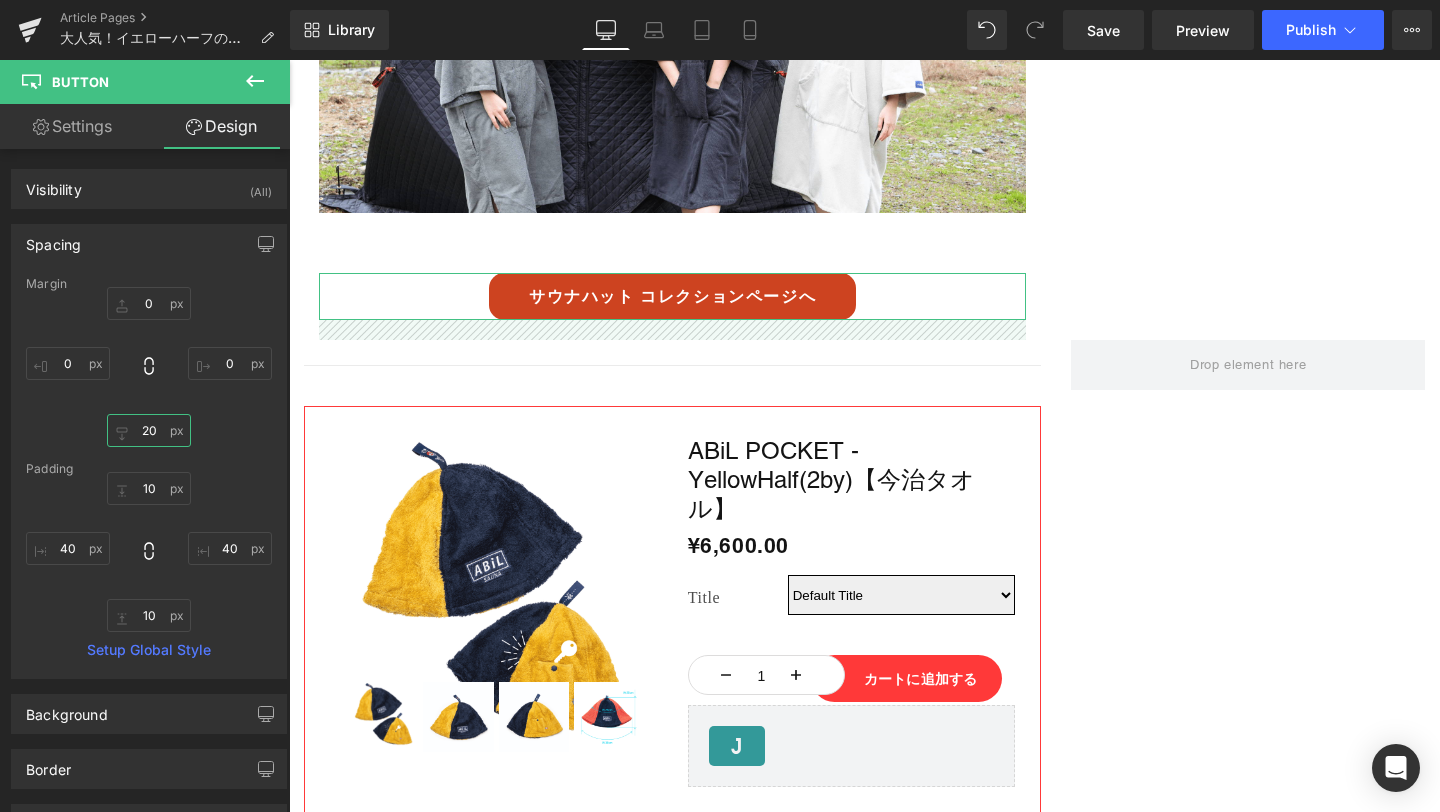 click on "20" at bounding box center (149, 430) 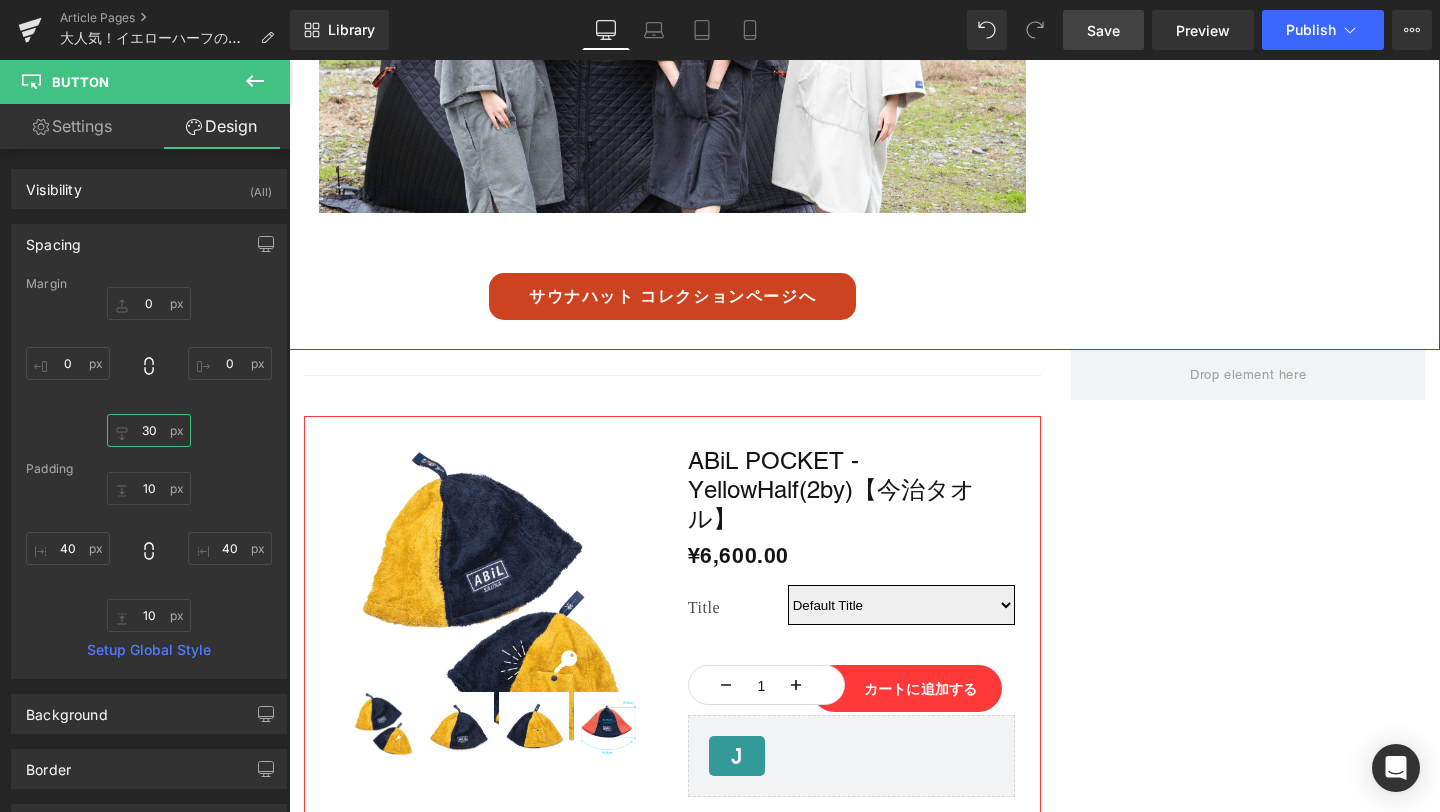 type on "30" 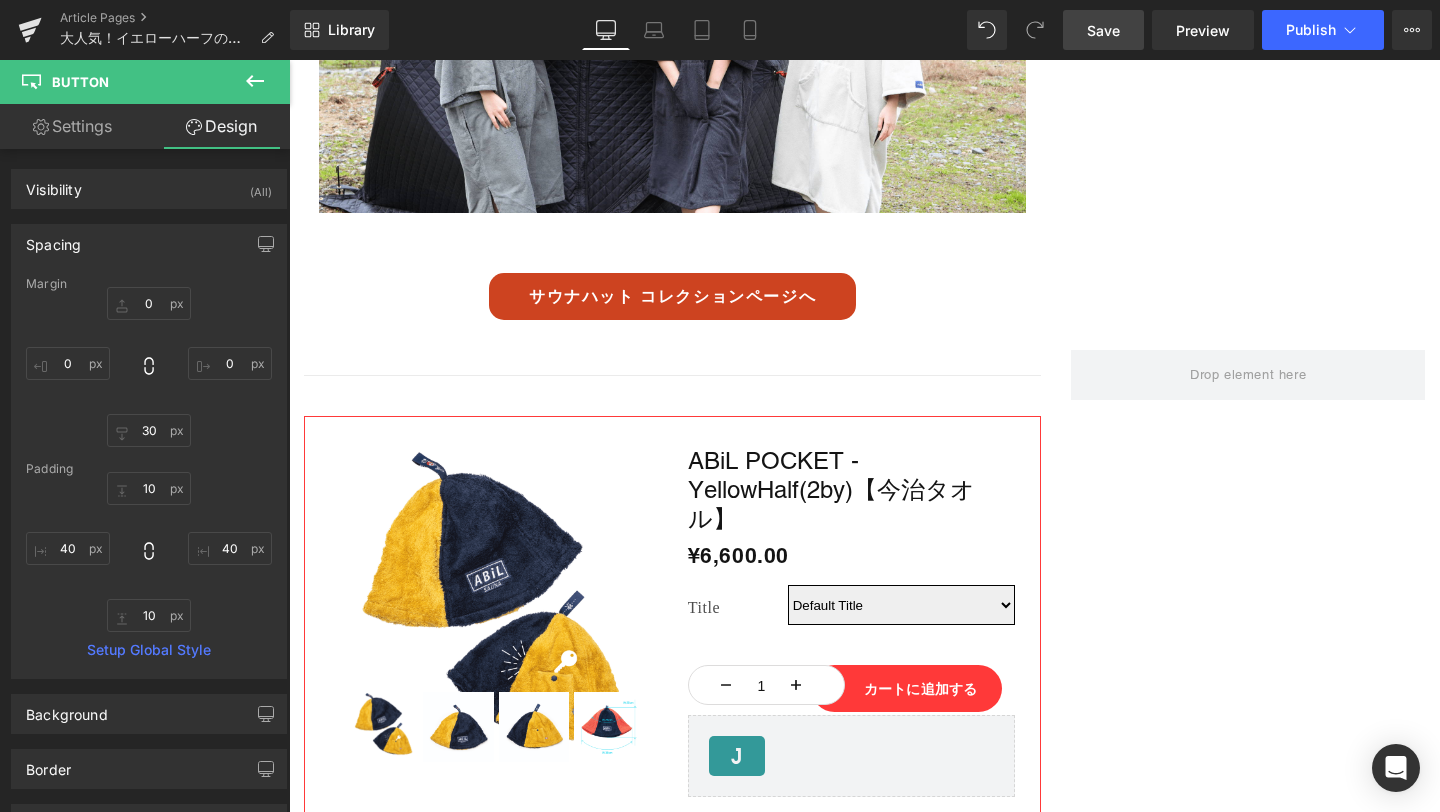 drag, startPoint x: 1099, startPoint y: 32, endPoint x: 718, endPoint y: 334, distance: 486.17383 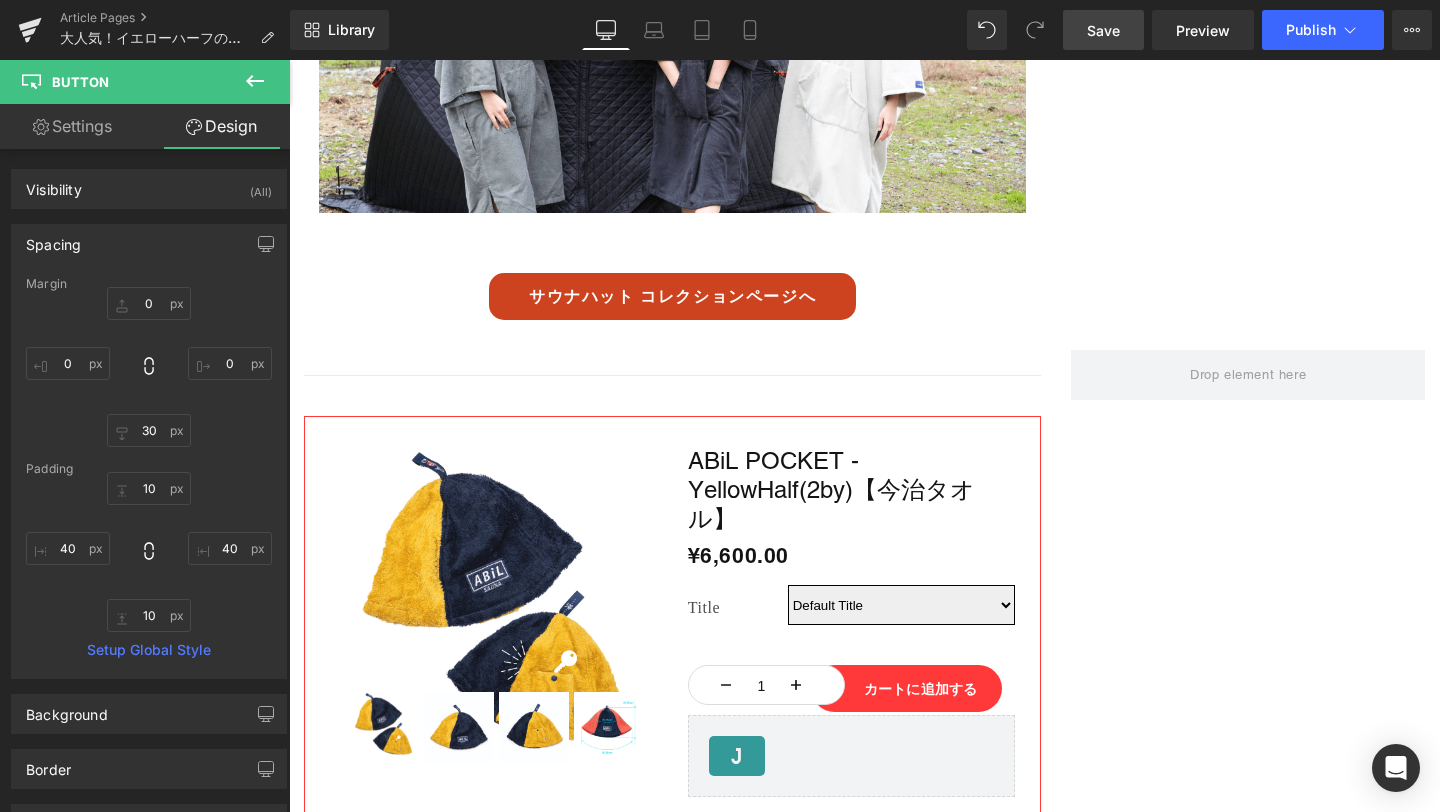 click on "Save" at bounding box center (1103, 30) 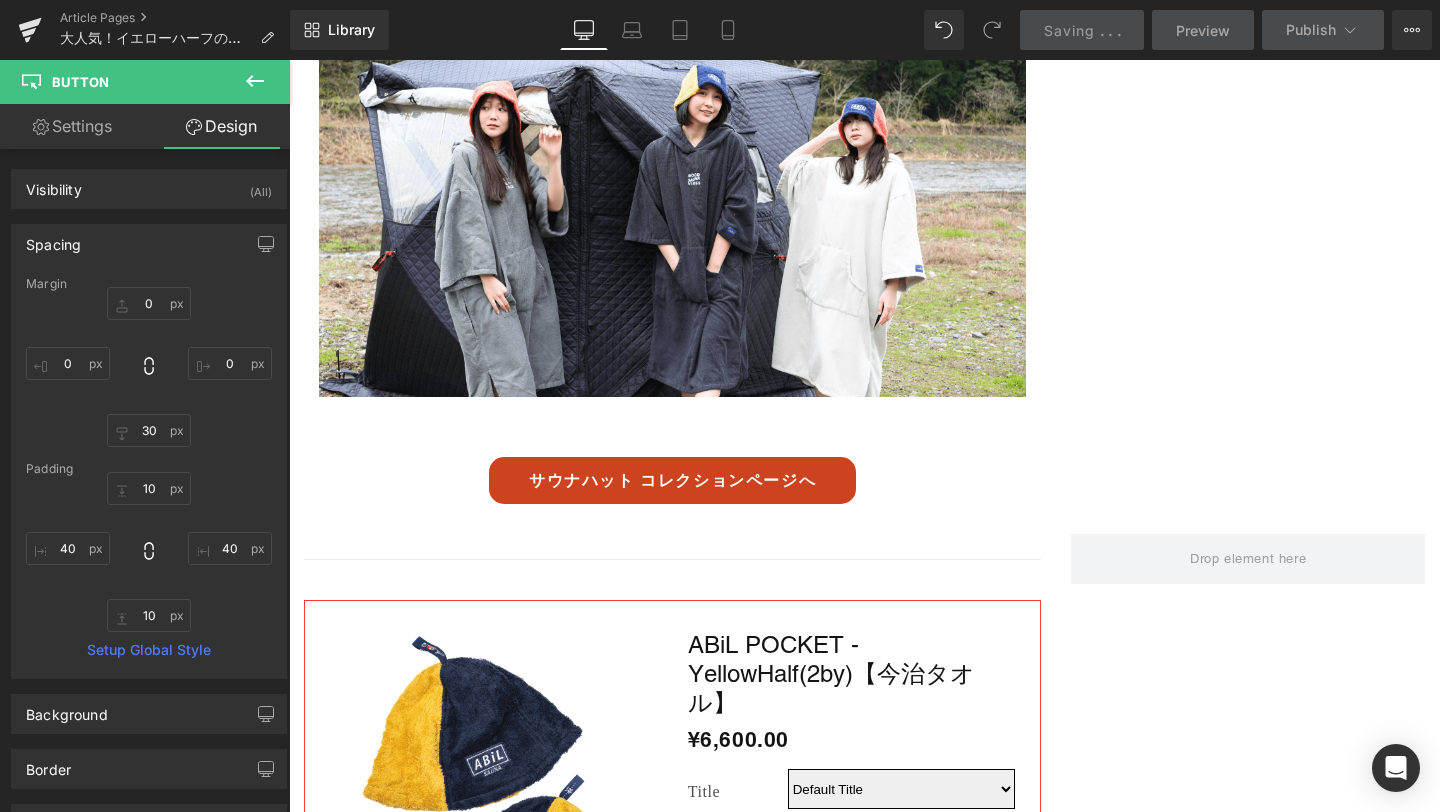 scroll, scrollTop: 4798, scrollLeft: 0, axis: vertical 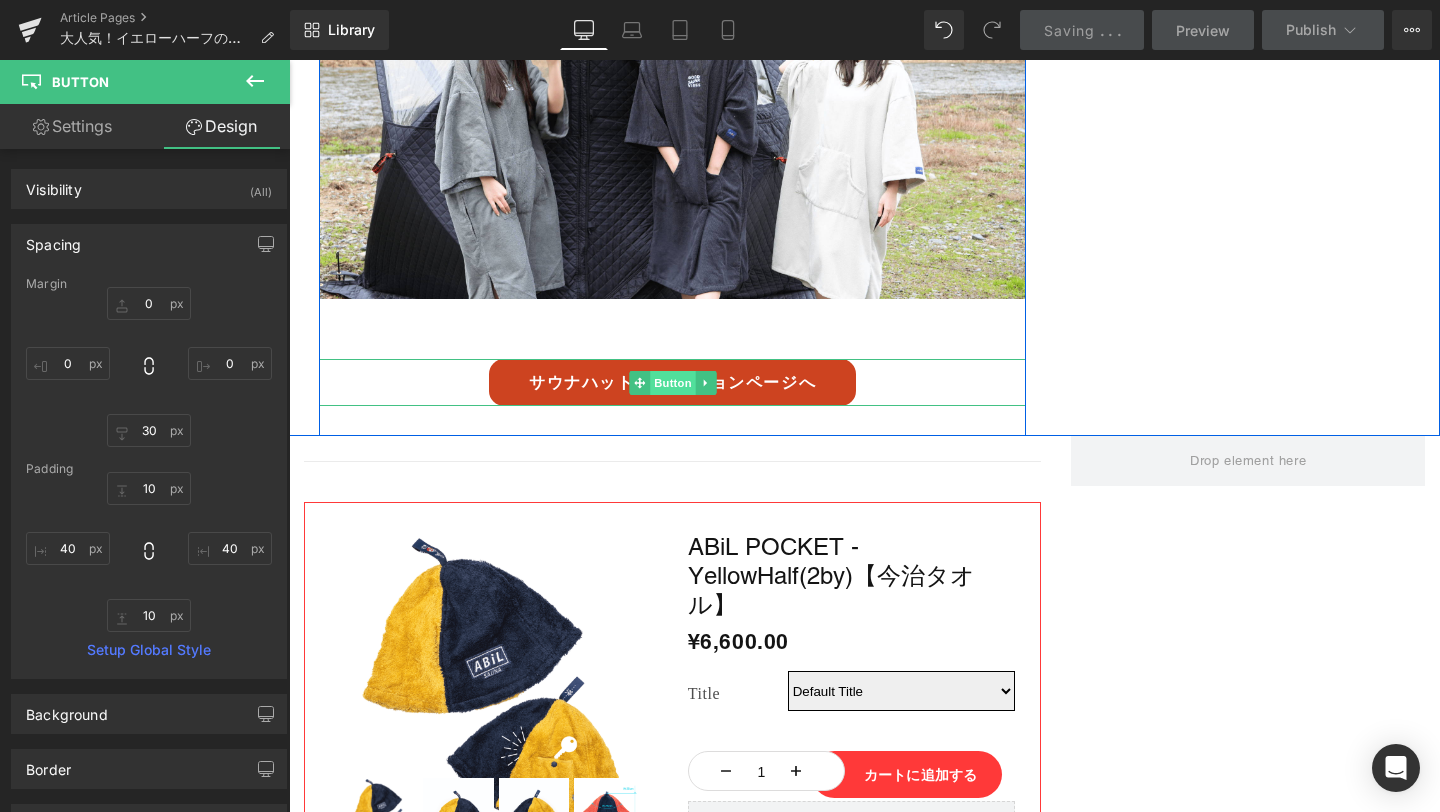click on "Button" at bounding box center [673, 383] 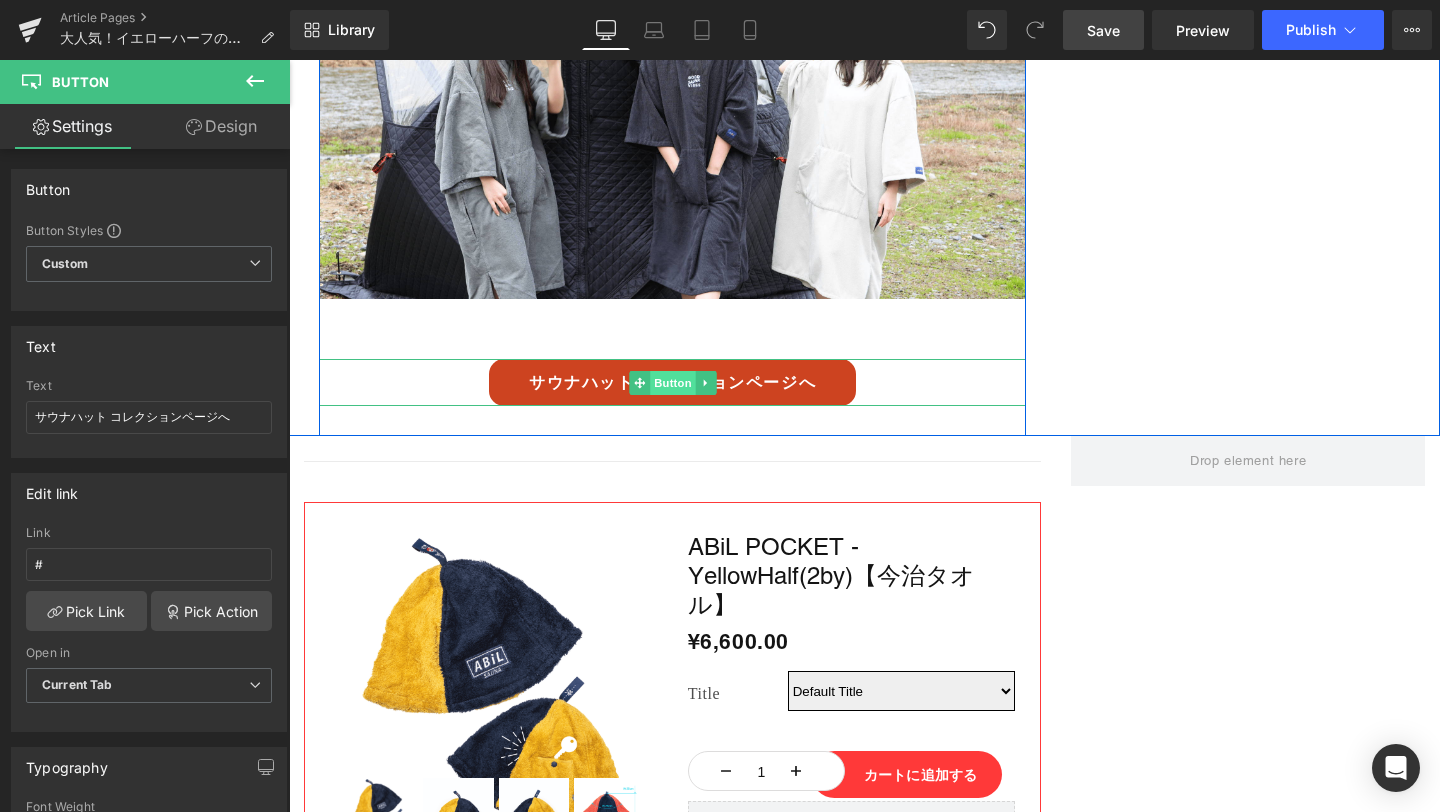click on "Button" at bounding box center (673, 383) 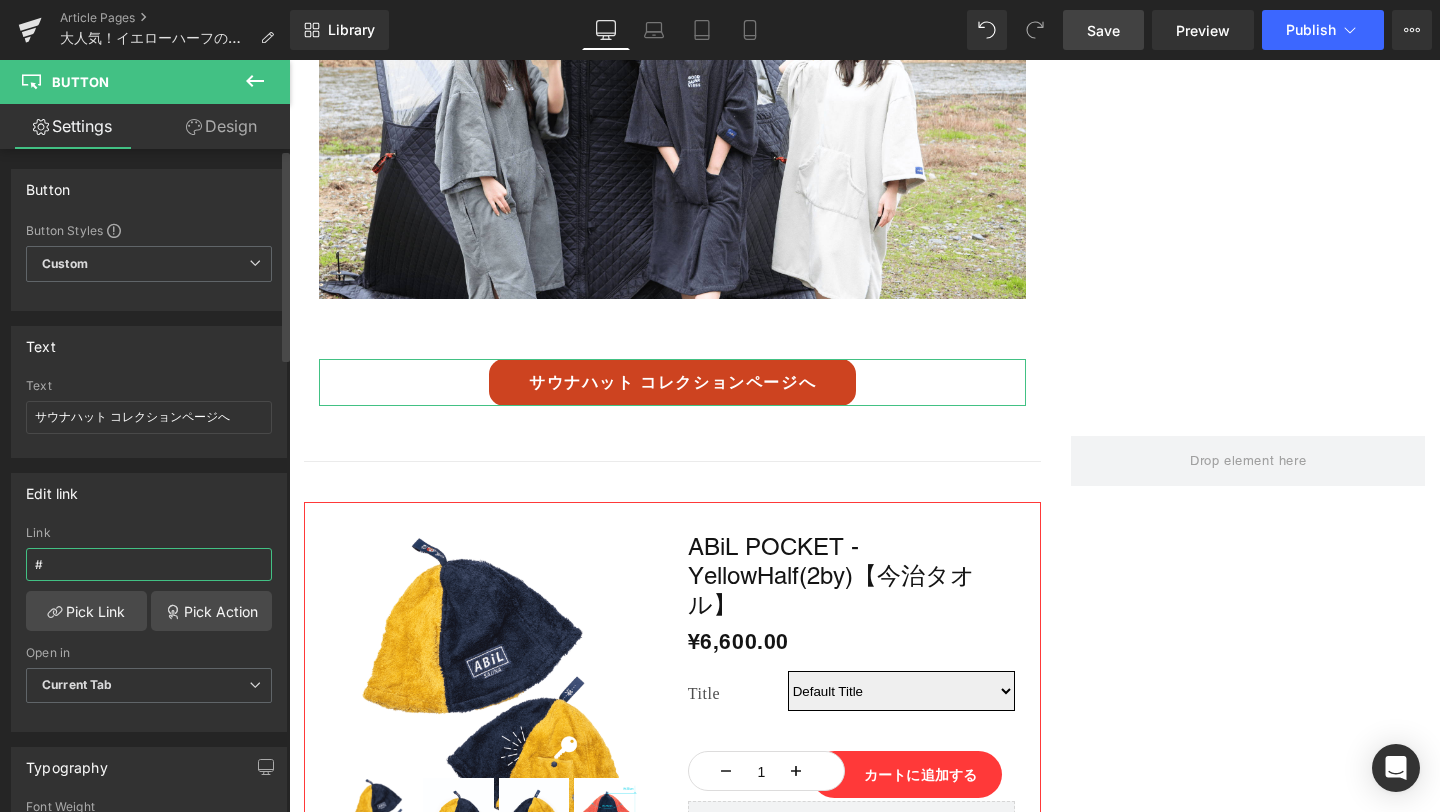click on "#" at bounding box center [149, 564] 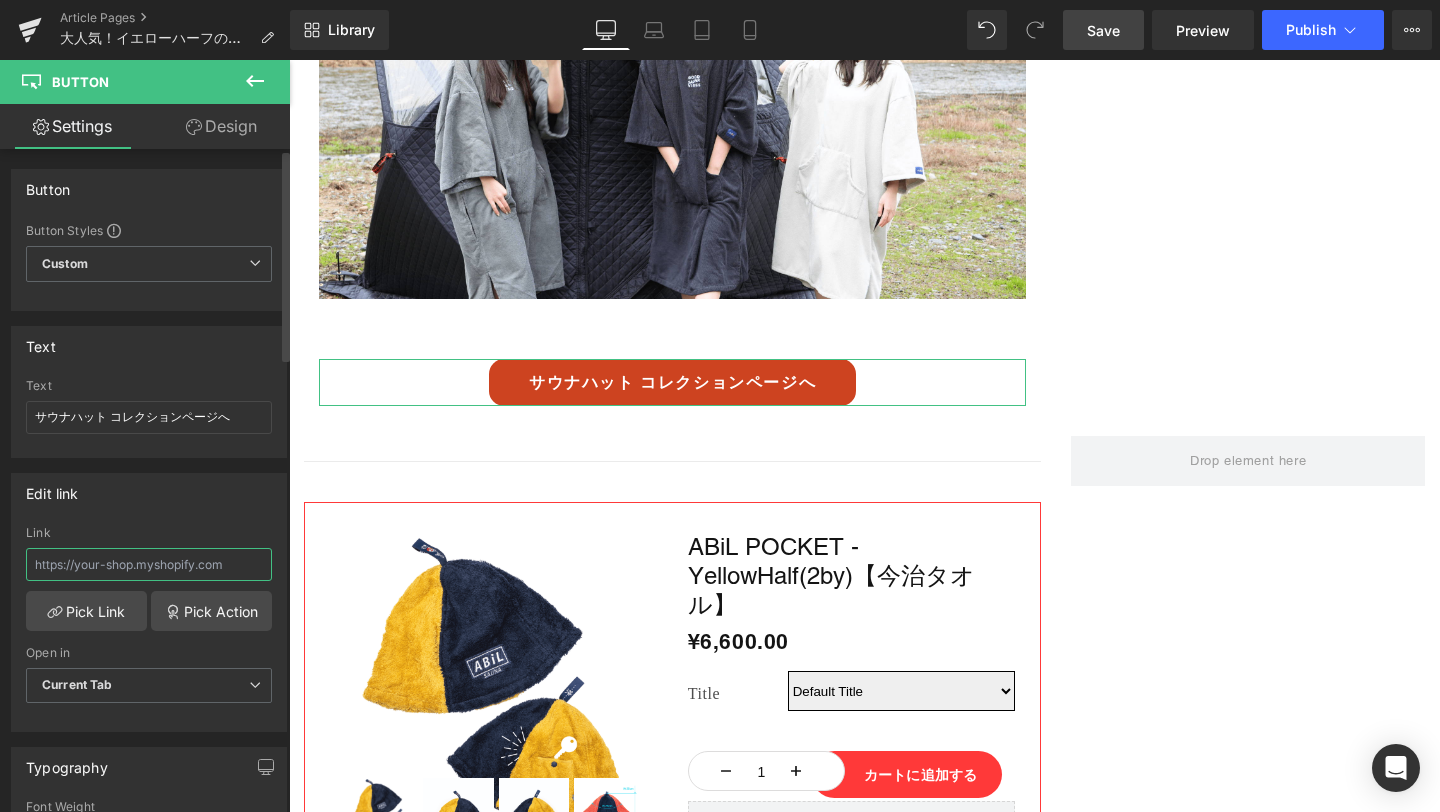 paste on "https://abil.shop/collections/abil-pocket" 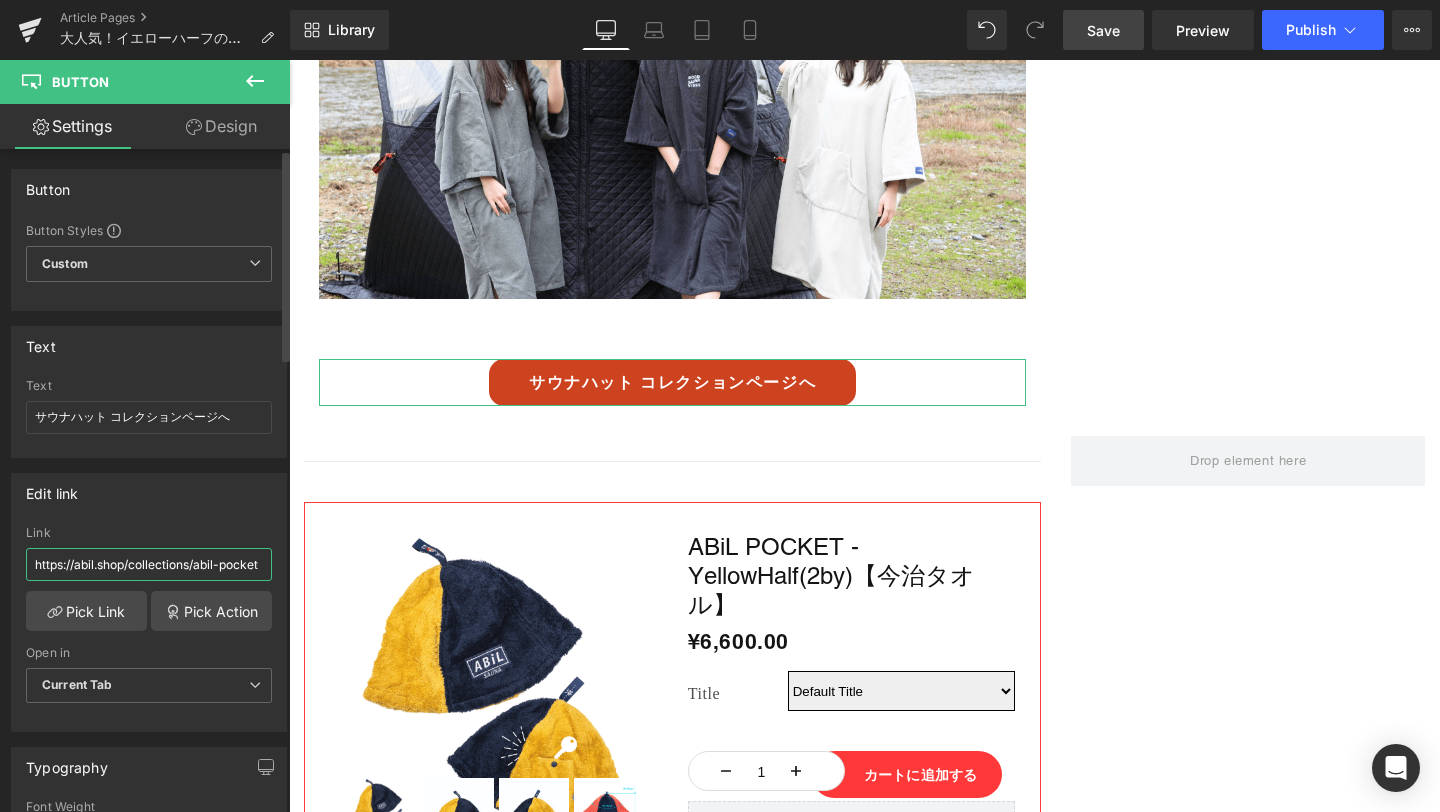 scroll, scrollTop: 0, scrollLeft: 5, axis: horizontal 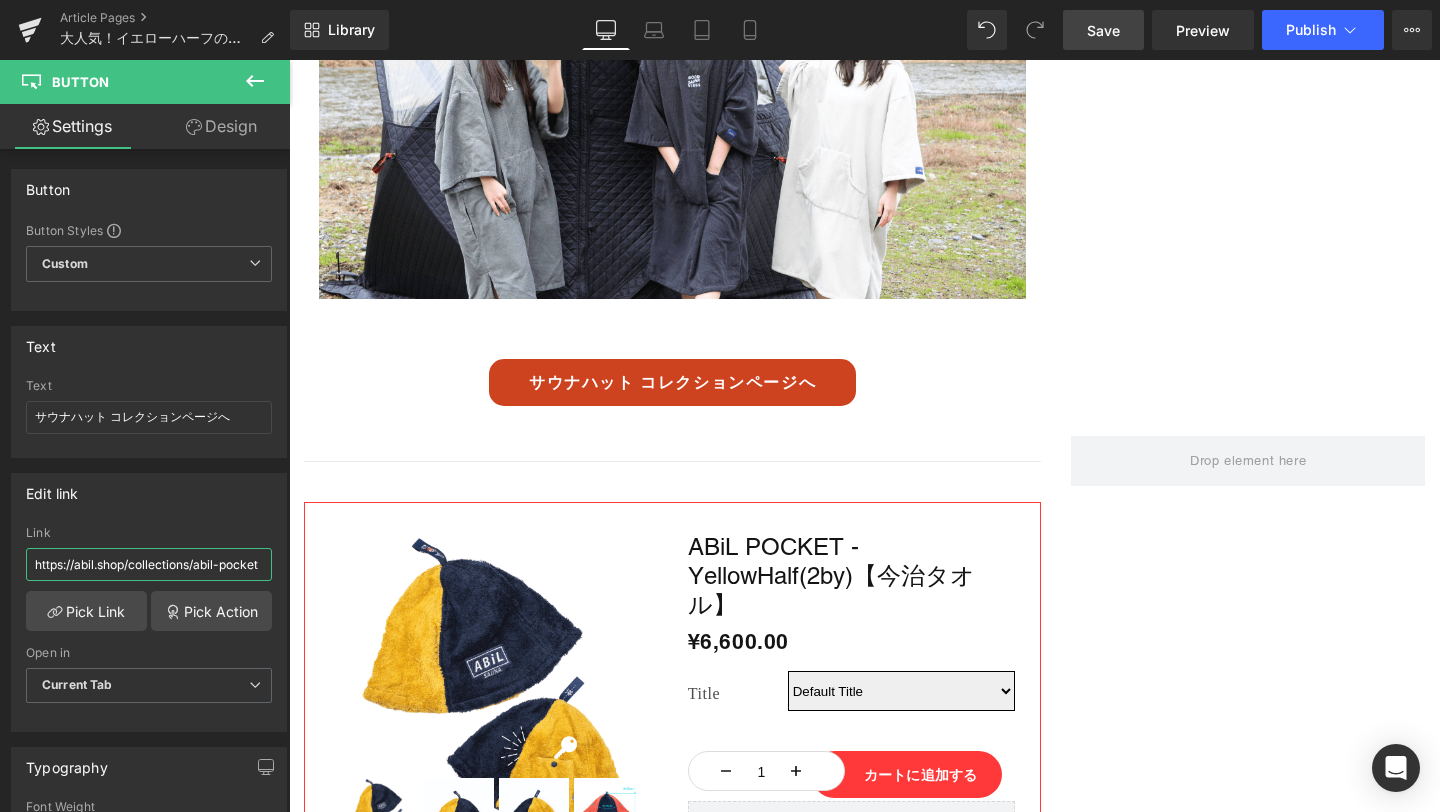 type on "https://abil.shop/collections/abil-pocket" 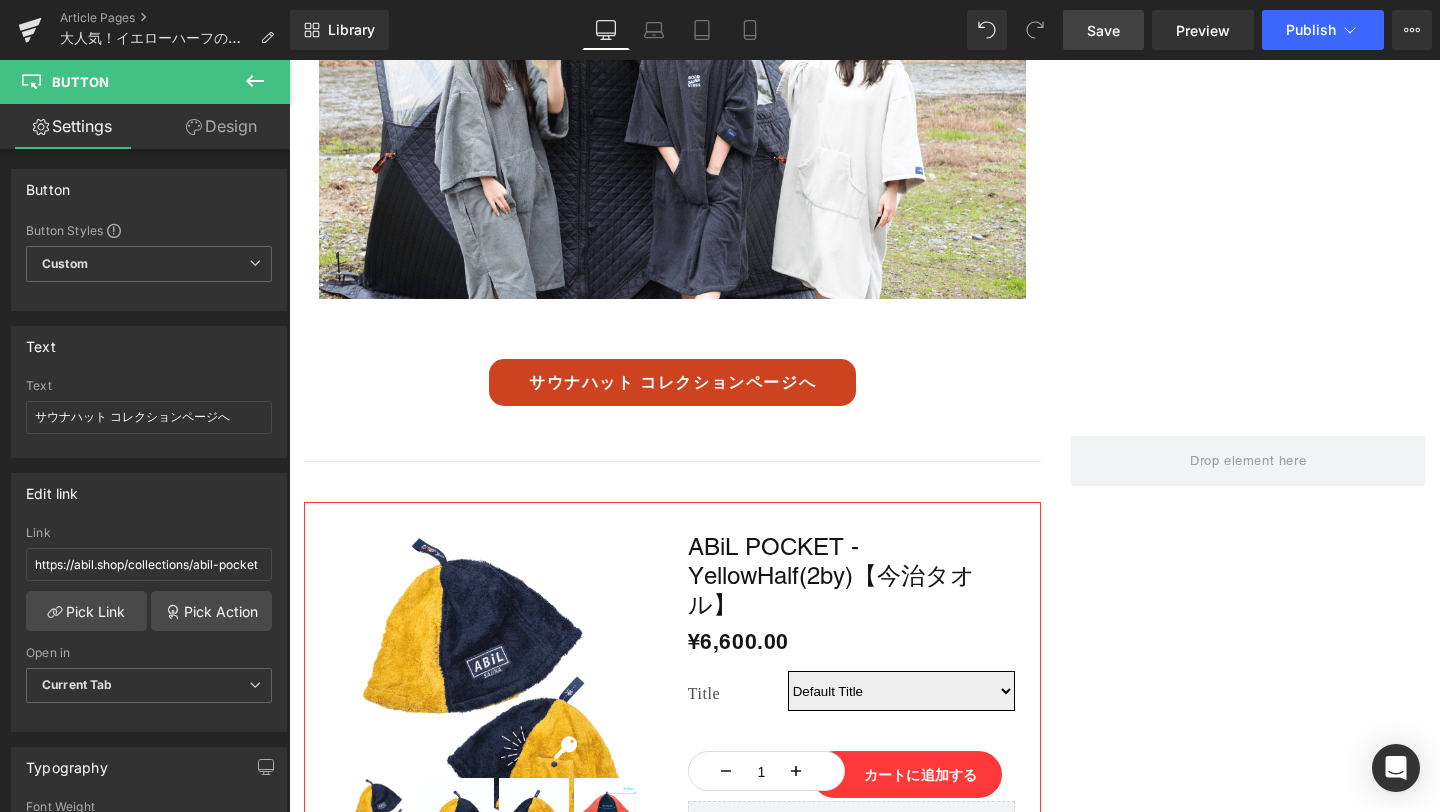 scroll, scrollTop: 0, scrollLeft: 0, axis: both 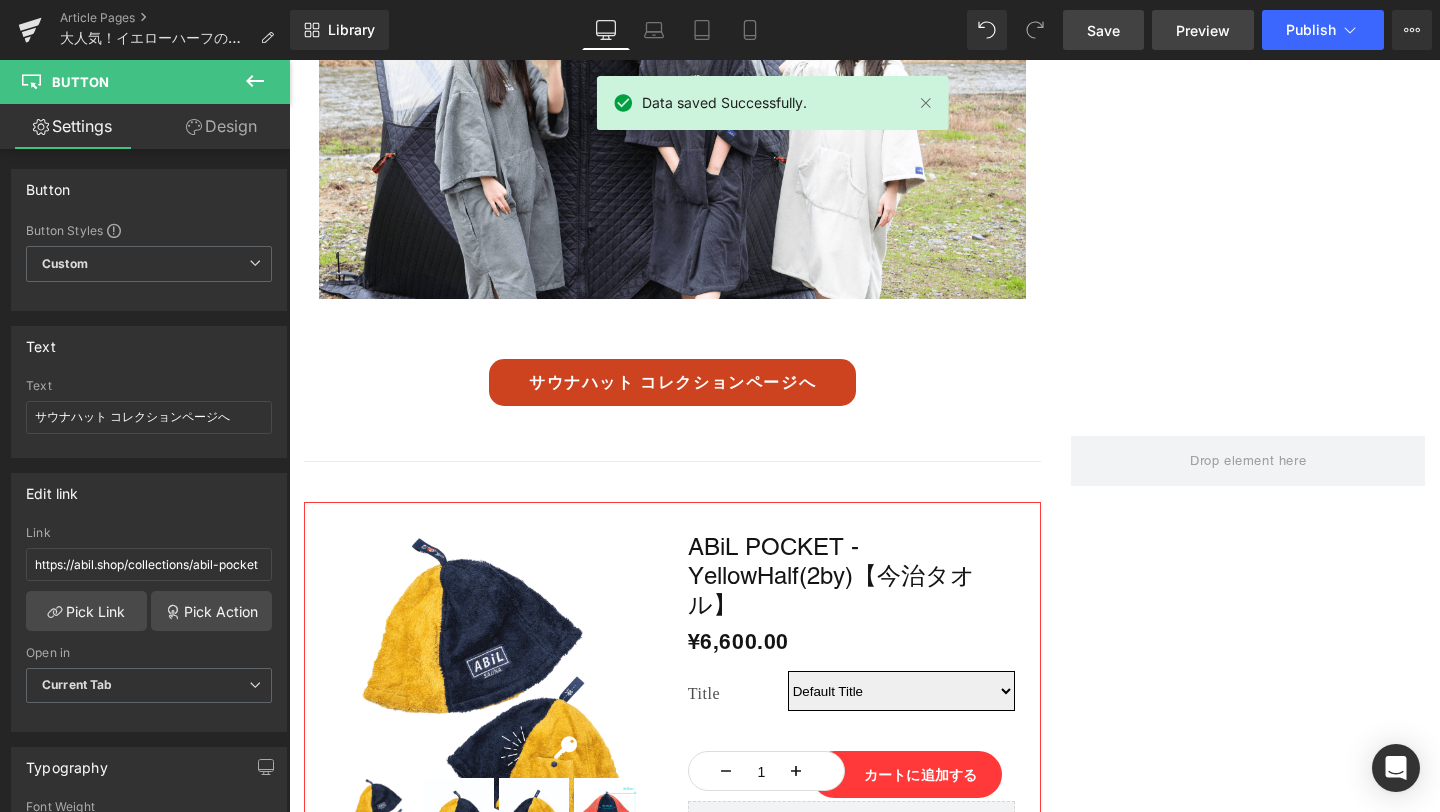 click on "Preview" at bounding box center [1203, 30] 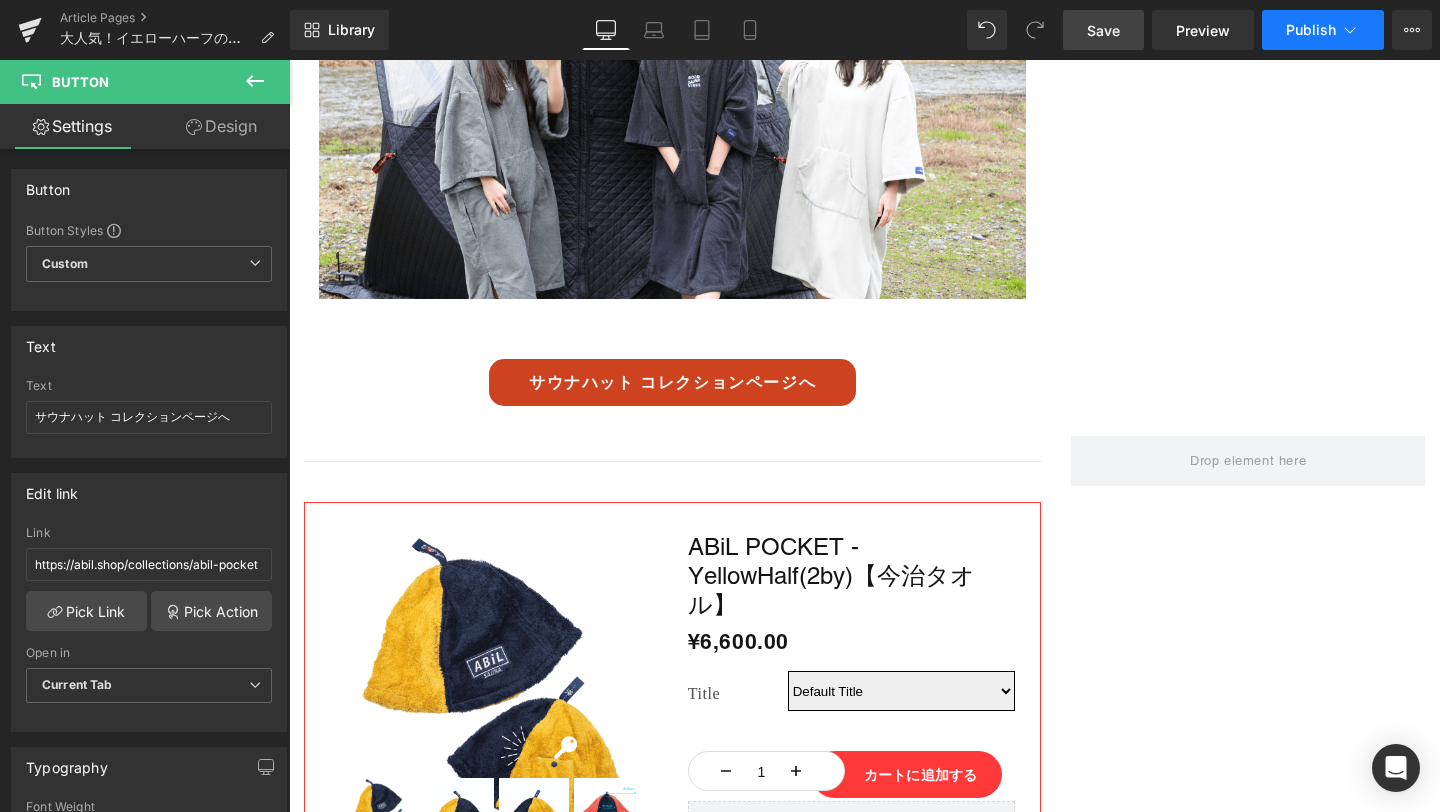 click on "Publish" at bounding box center [1323, 30] 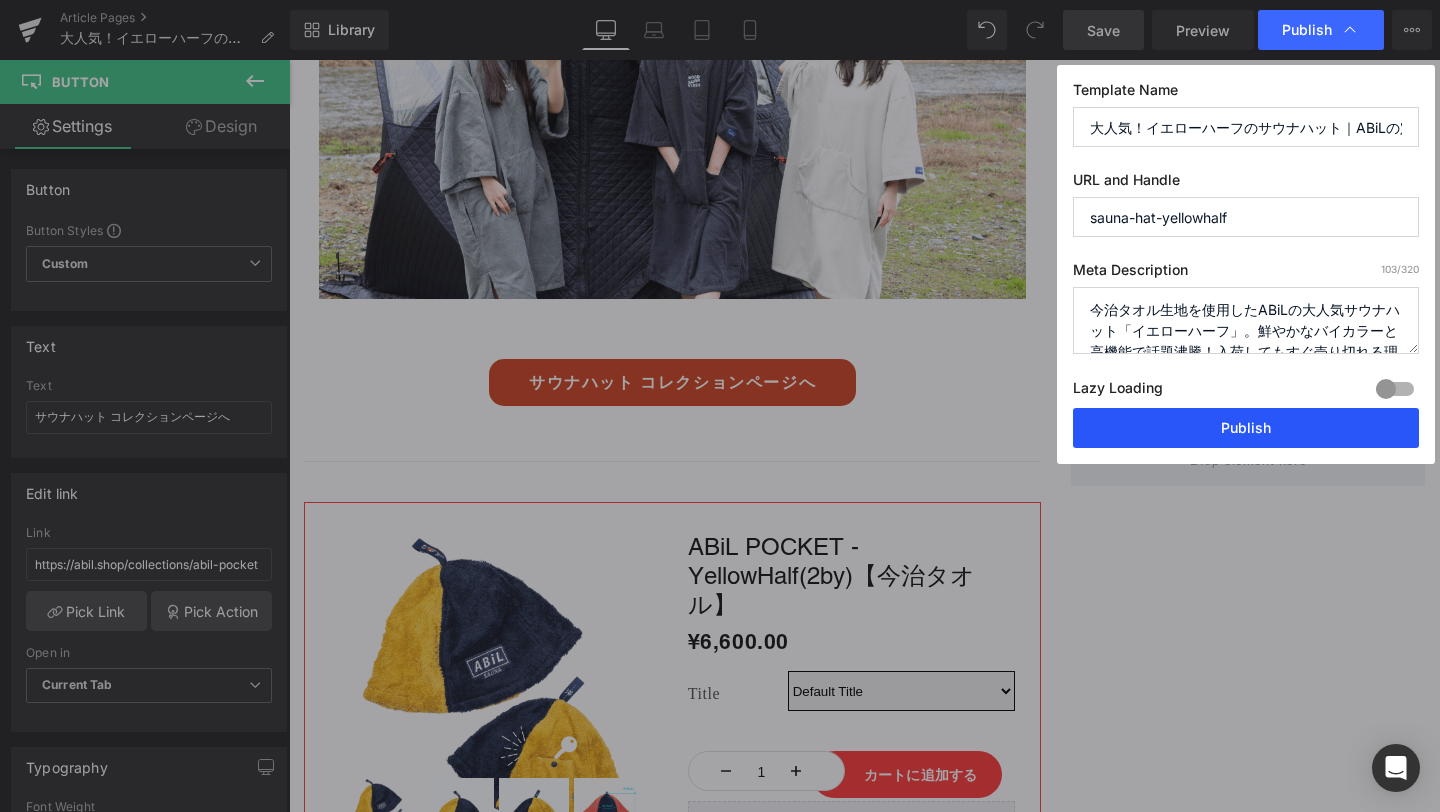 click on "Publish" at bounding box center (1246, 428) 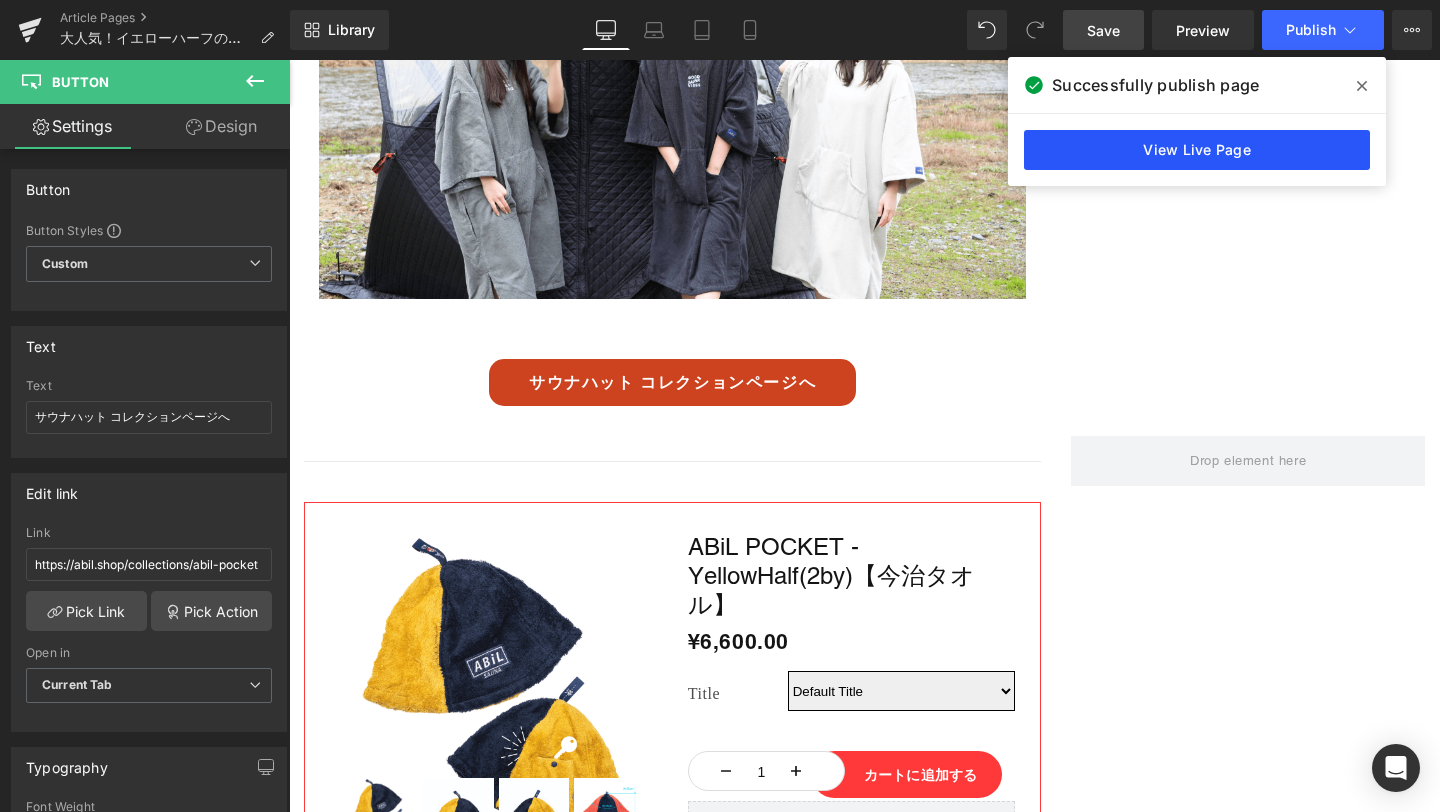 click on "View Live Page" at bounding box center [1197, 150] 